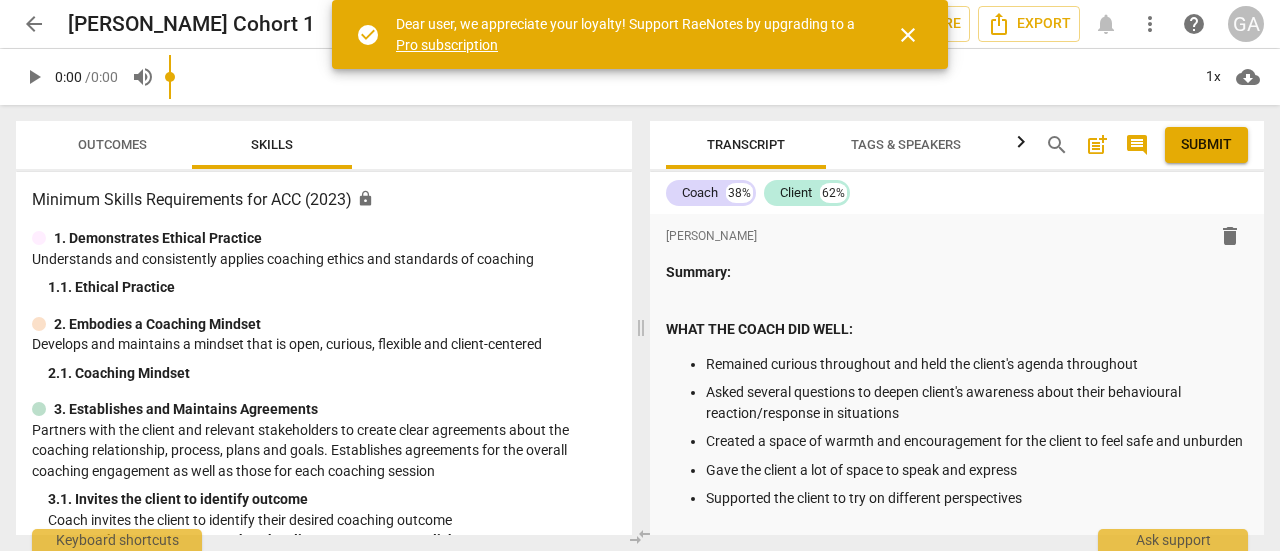 scroll, scrollTop: 0, scrollLeft: 0, axis: both 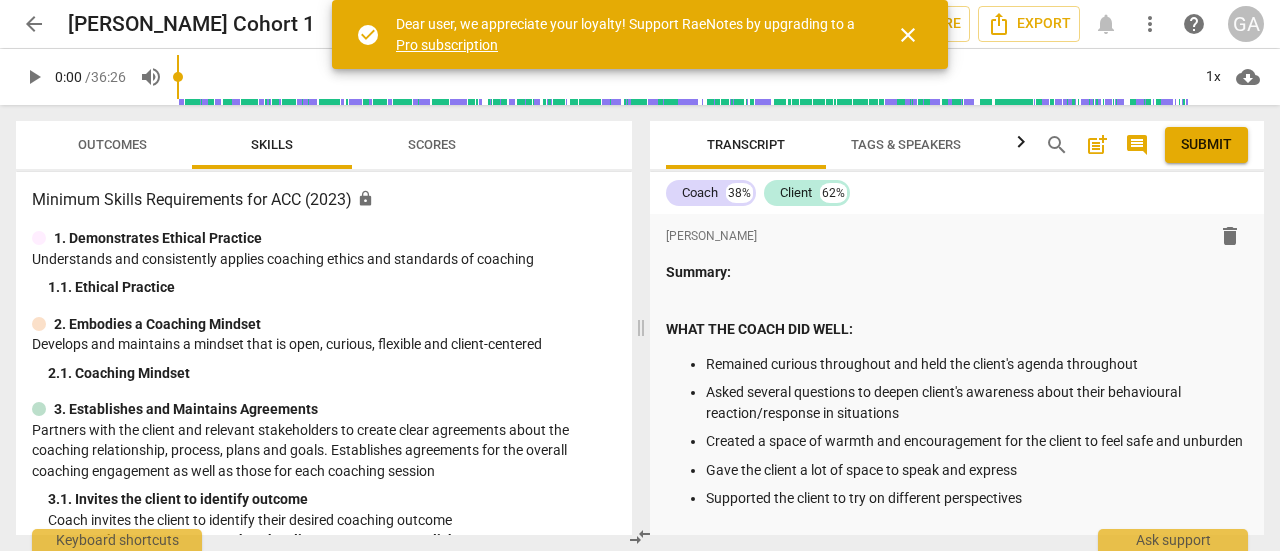 click on "close" at bounding box center (908, 35) 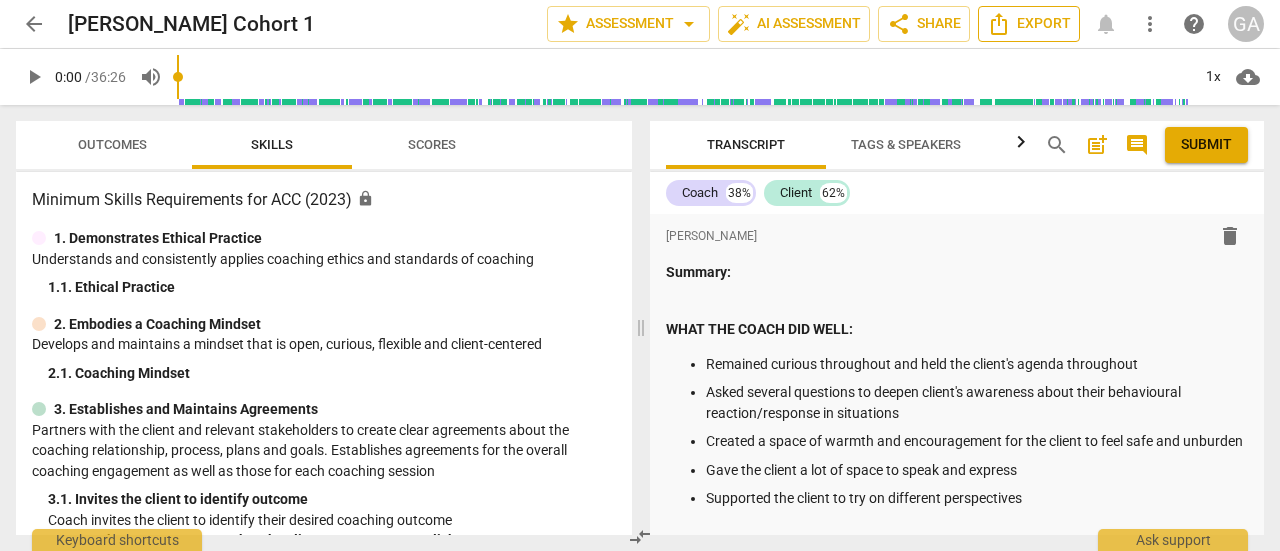 click 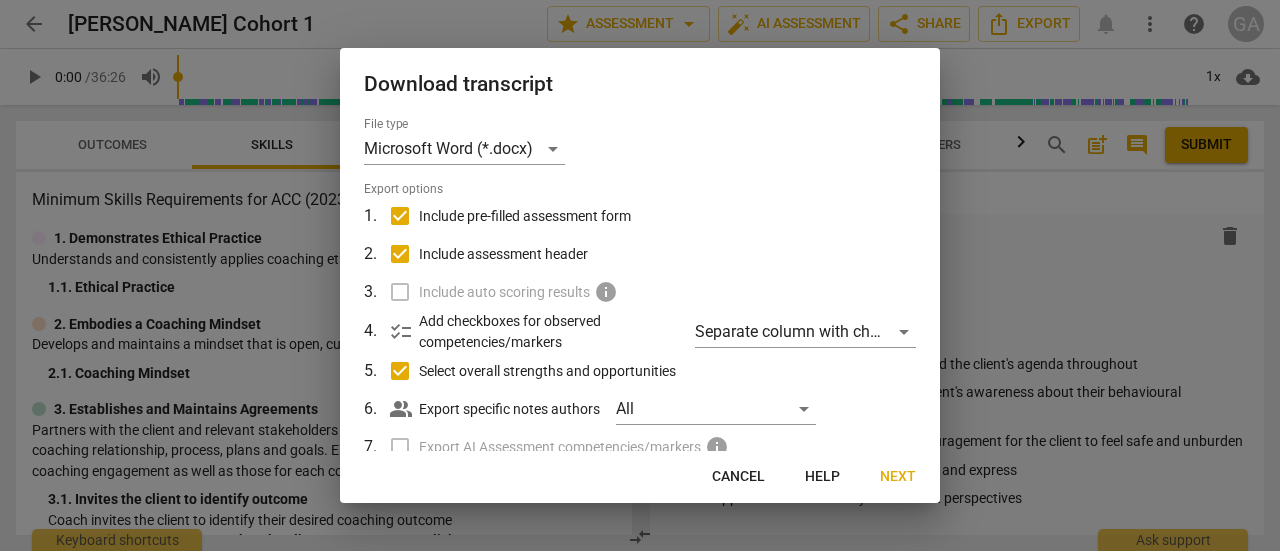 click on "Include auto scoring results info" at bounding box center [638, 292] 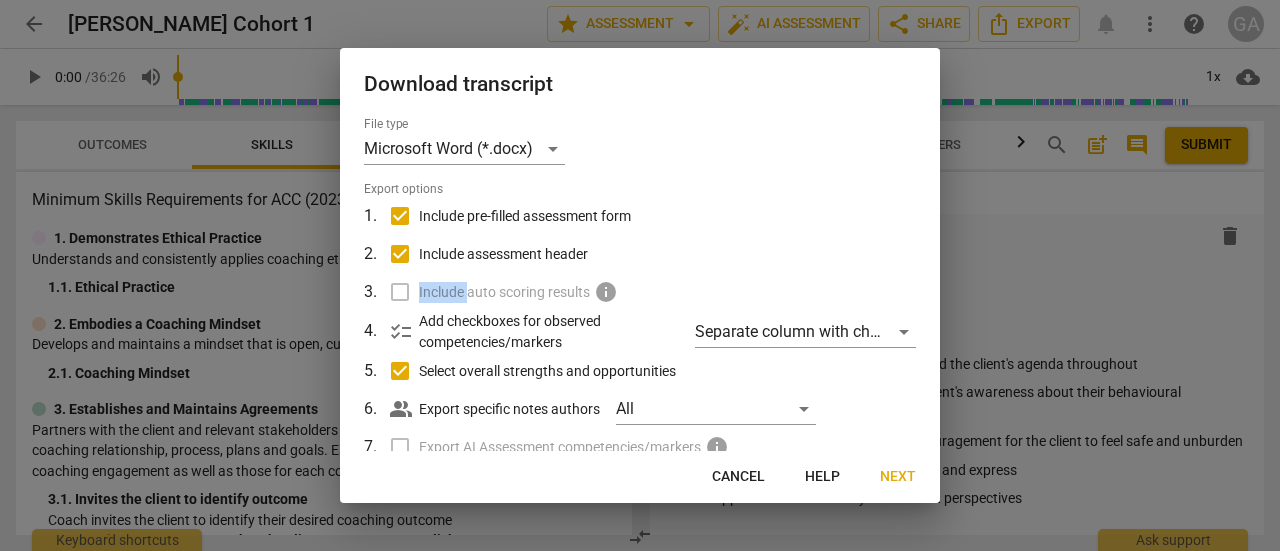 click on "Include auto scoring results info" at bounding box center [638, 292] 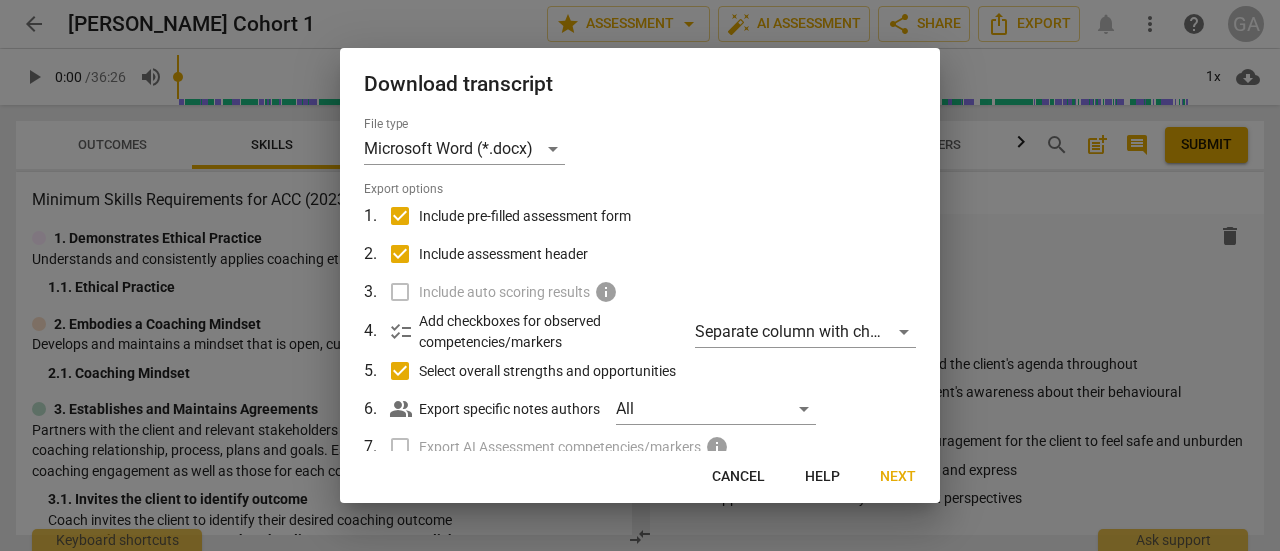 click on "Include auto scoring results info" at bounding box center (638, 292) 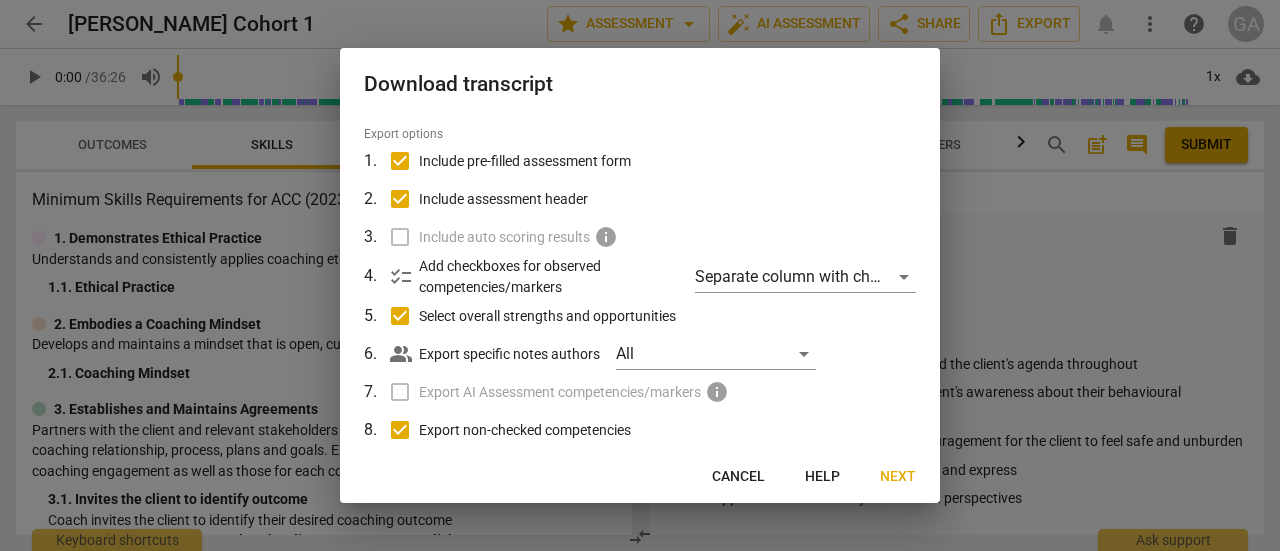 scroll, scrollTop: 54, scrollLeft: 0, axis: vertical 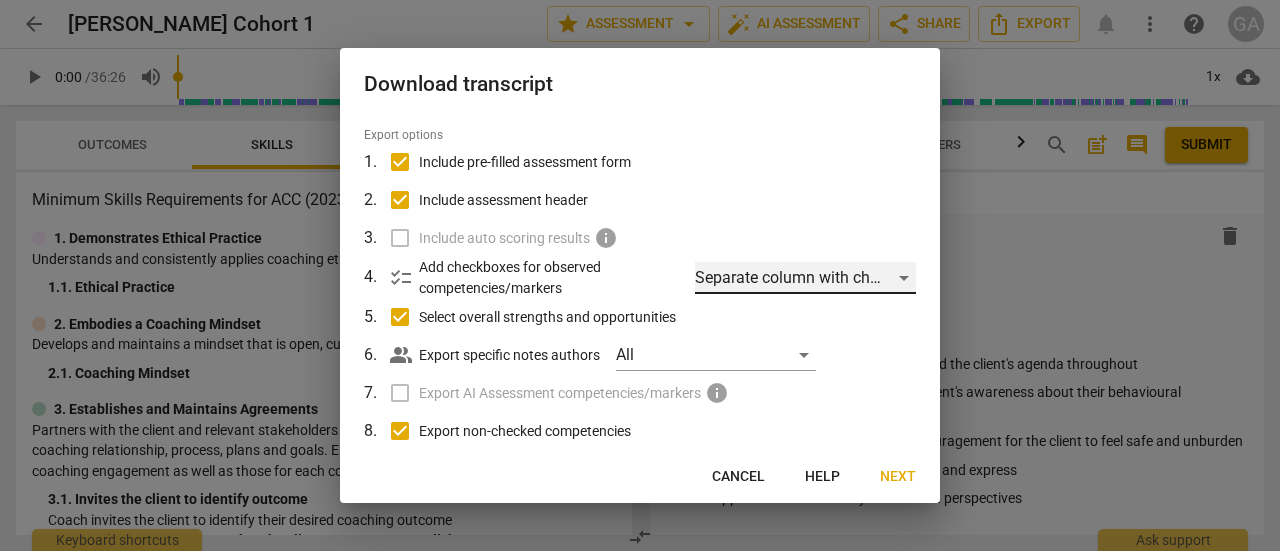 click on "Separate column with check marks" at bounding box center (805, 278) 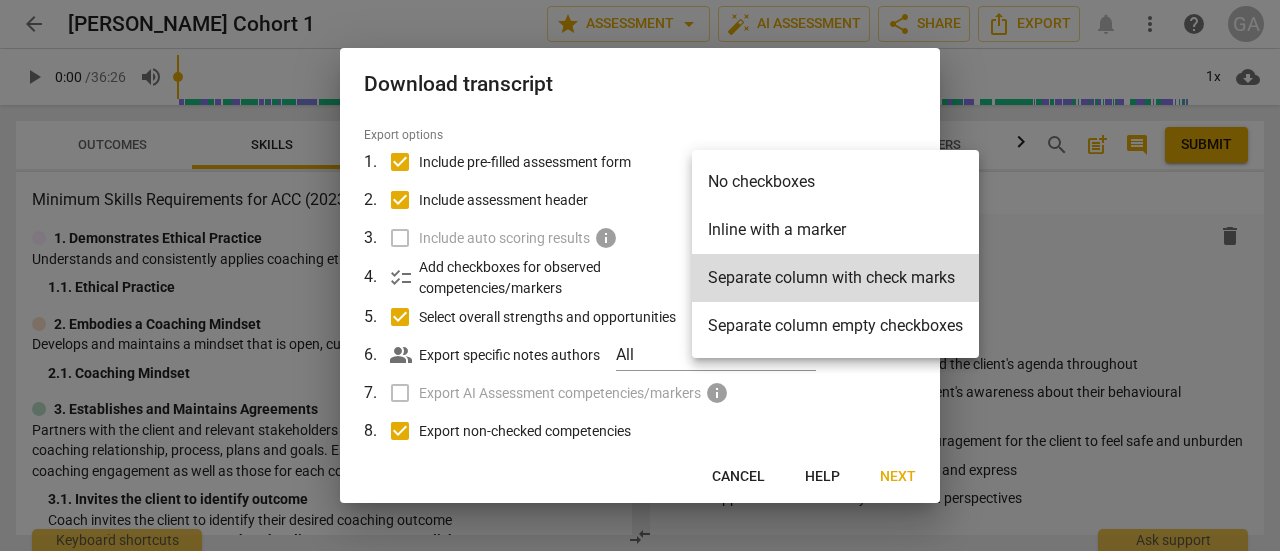 click on "Separate column with check marks" at bounding box center (835, 278) 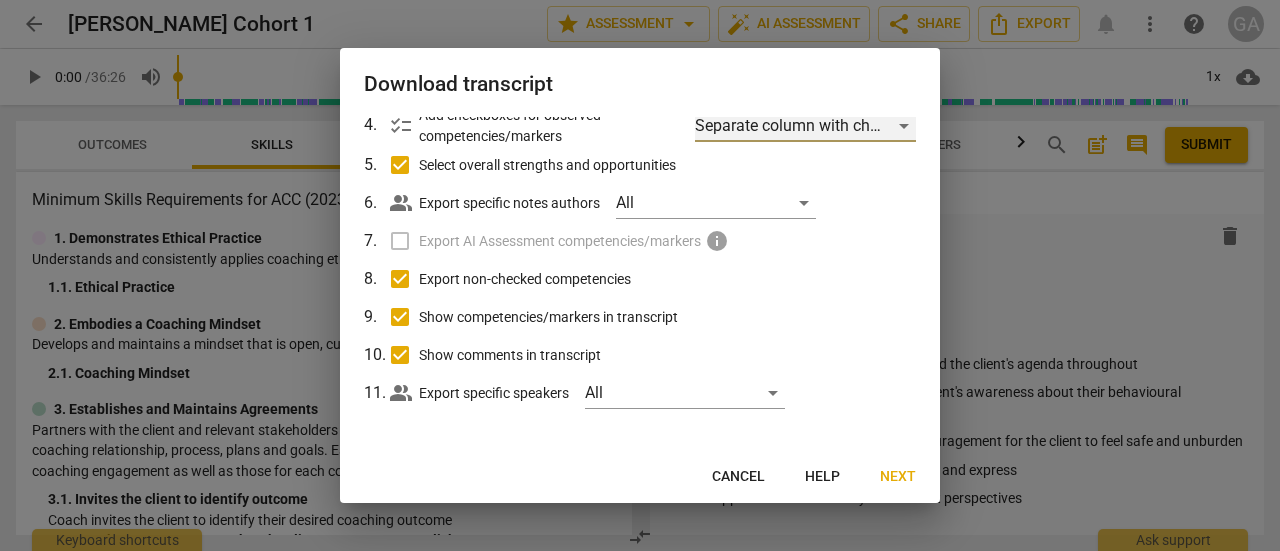 scroll, scrollTop: 206, scrollLeft: 0, axis: vertical 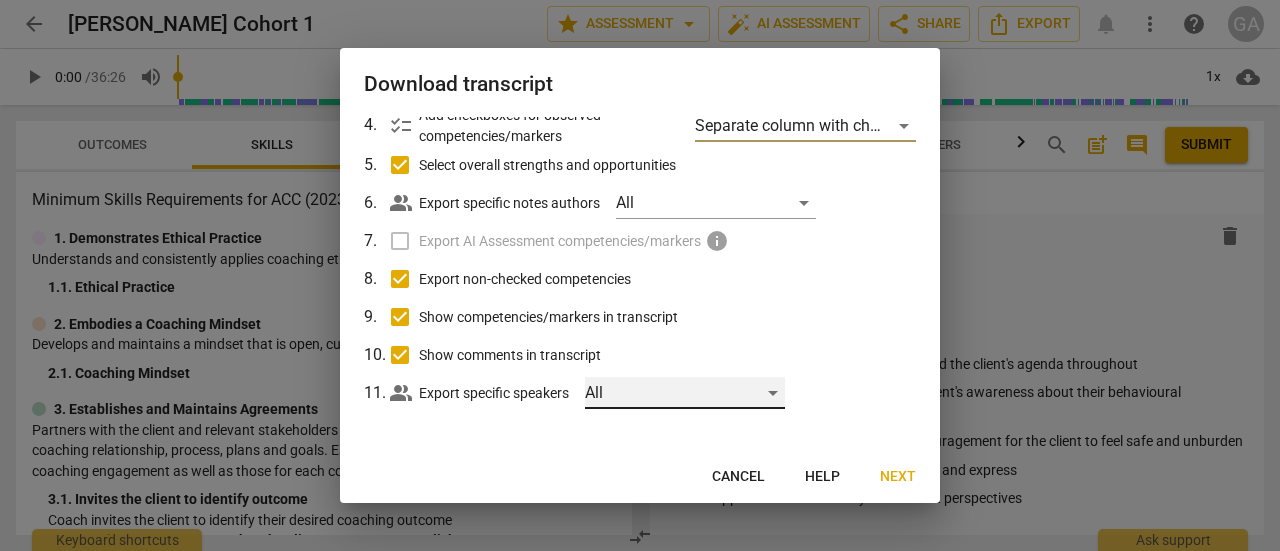 click on "All" at bounding box center (685, 393) 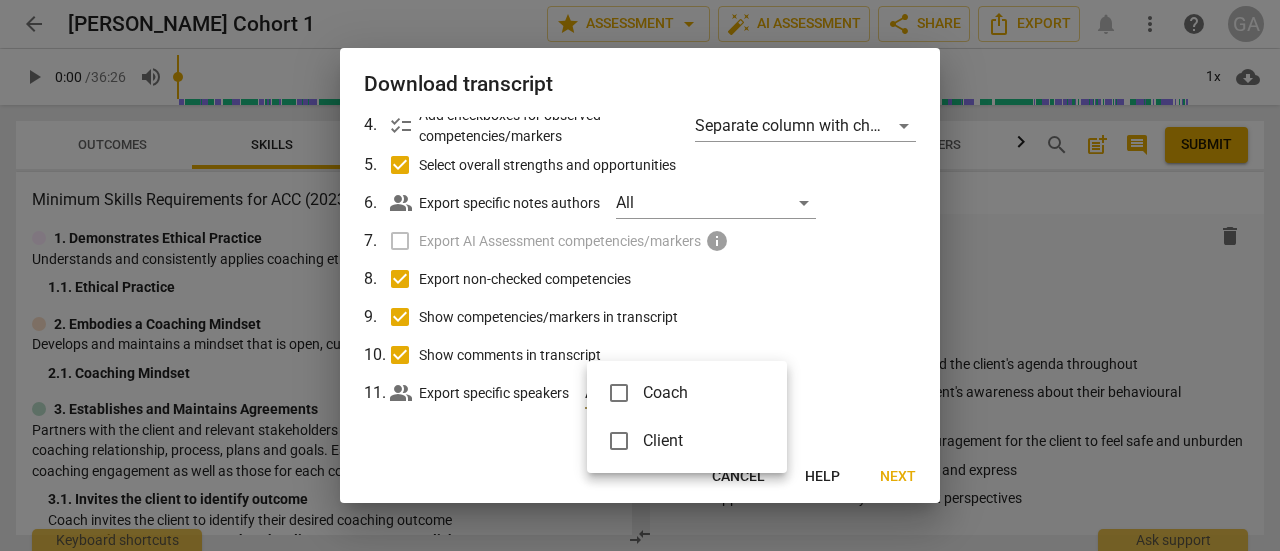 click at bounding box center [640, 275] 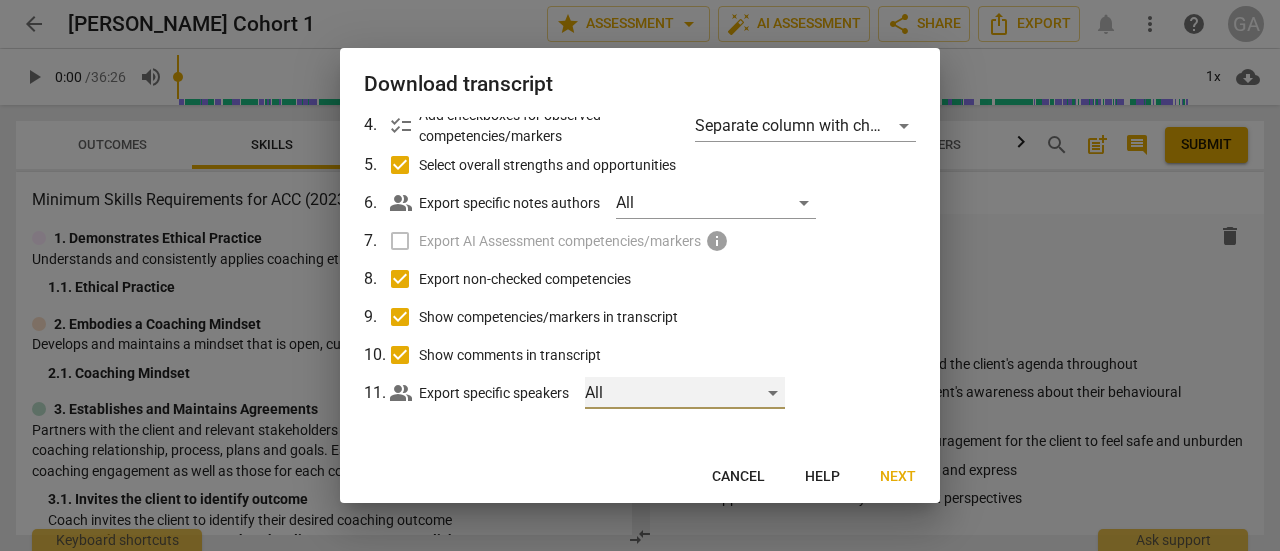 scroll, scrollTop: 0, scrollLeft: 0, axis: both 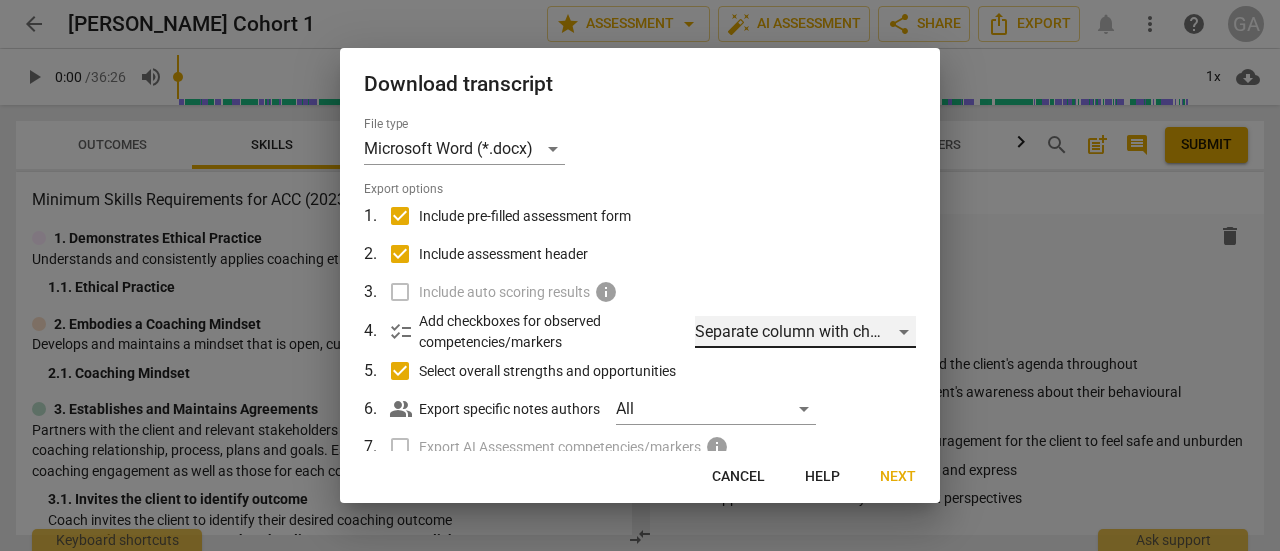 click on "Separate column with check marks" at bounding box center (805, 332) 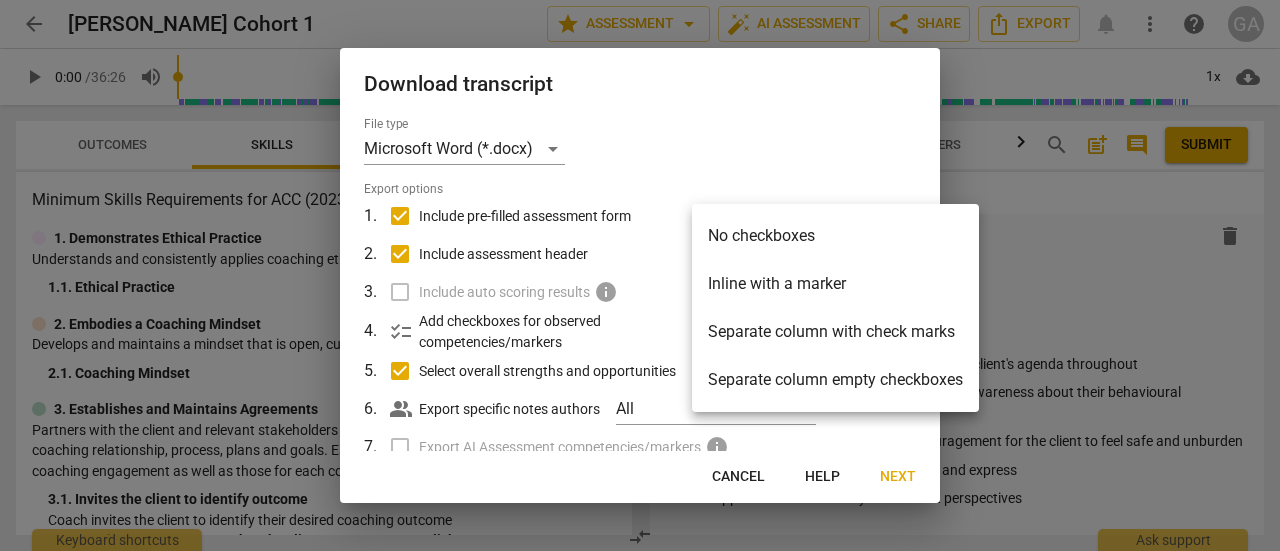 click on "Separate column with check marks" at bounding box center [835, 332] 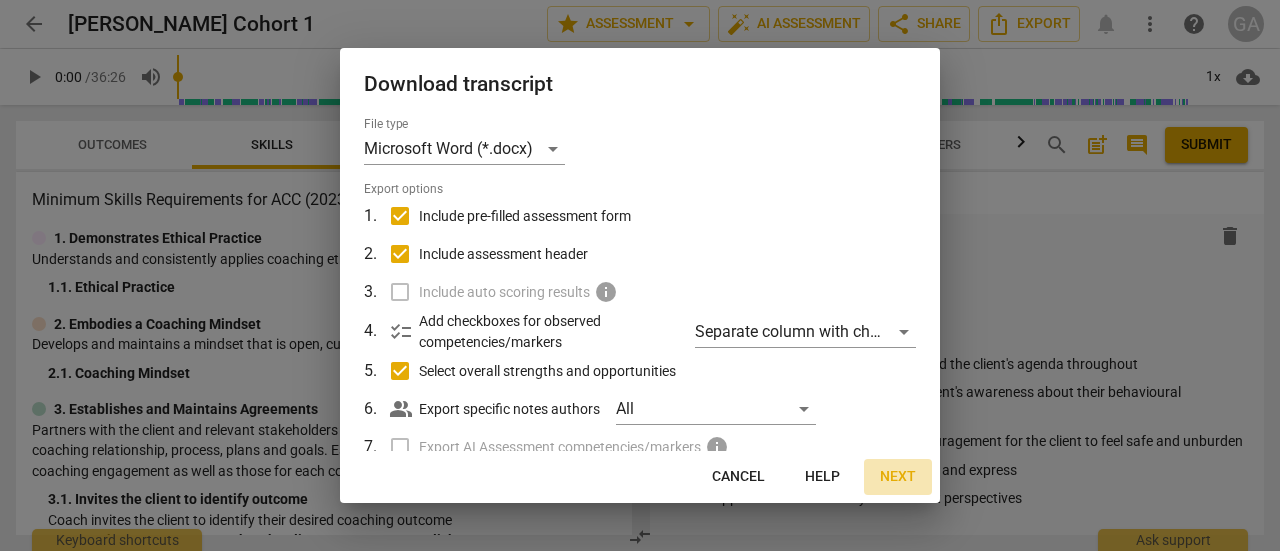 click on "Next" at bounding box center [898, 477] 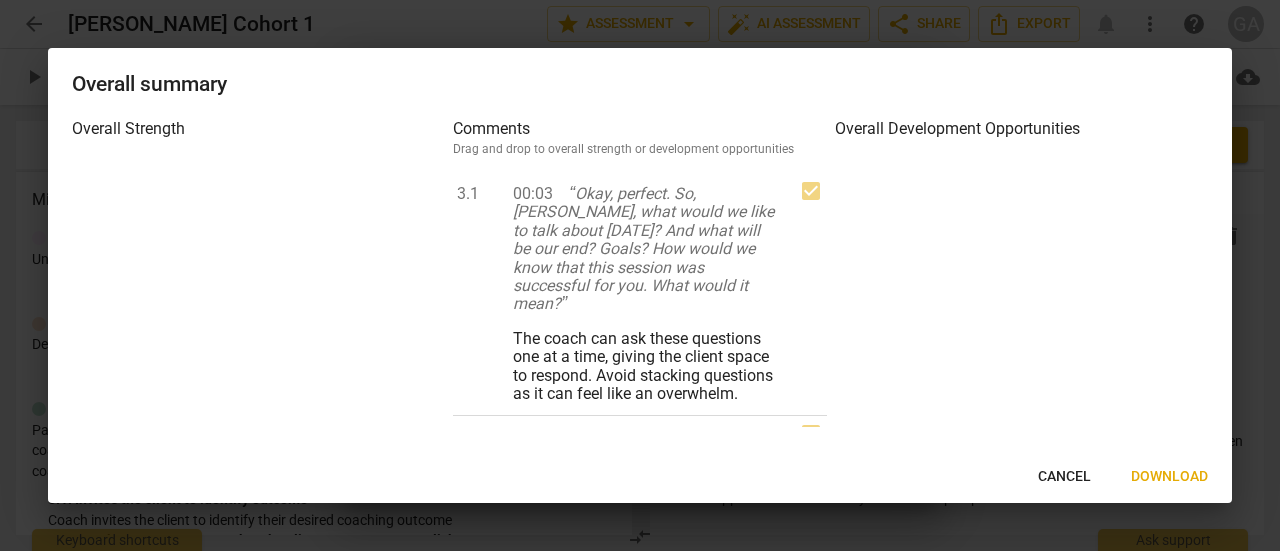 click on "Download" at bounding box center (1169, 477) 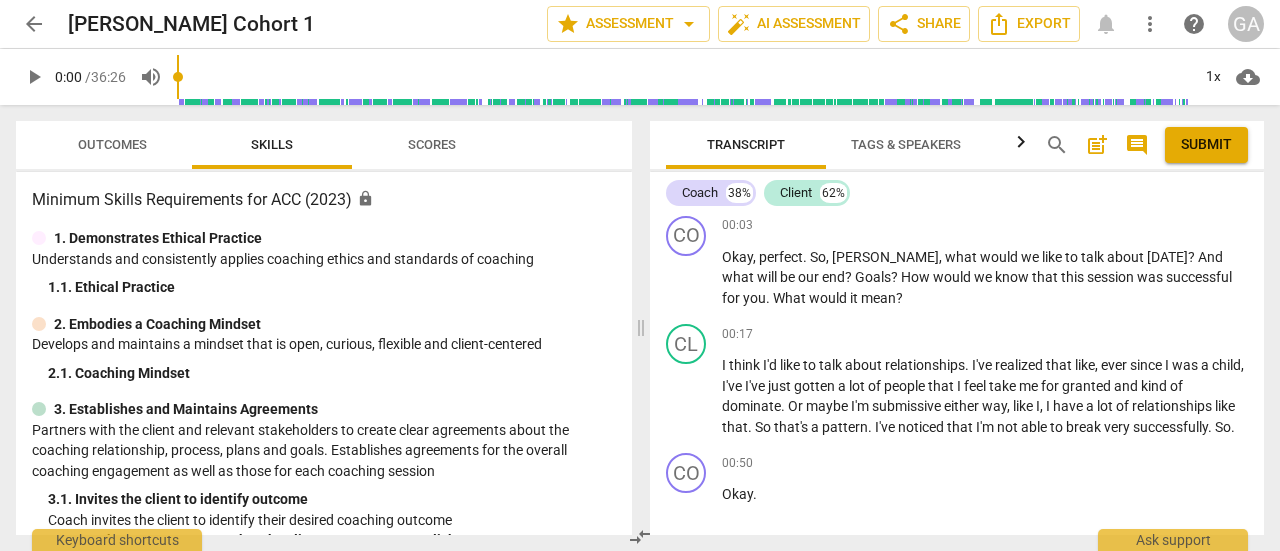 scroll, scrollTop: 518, scrollLeft: 0, axis: vertical 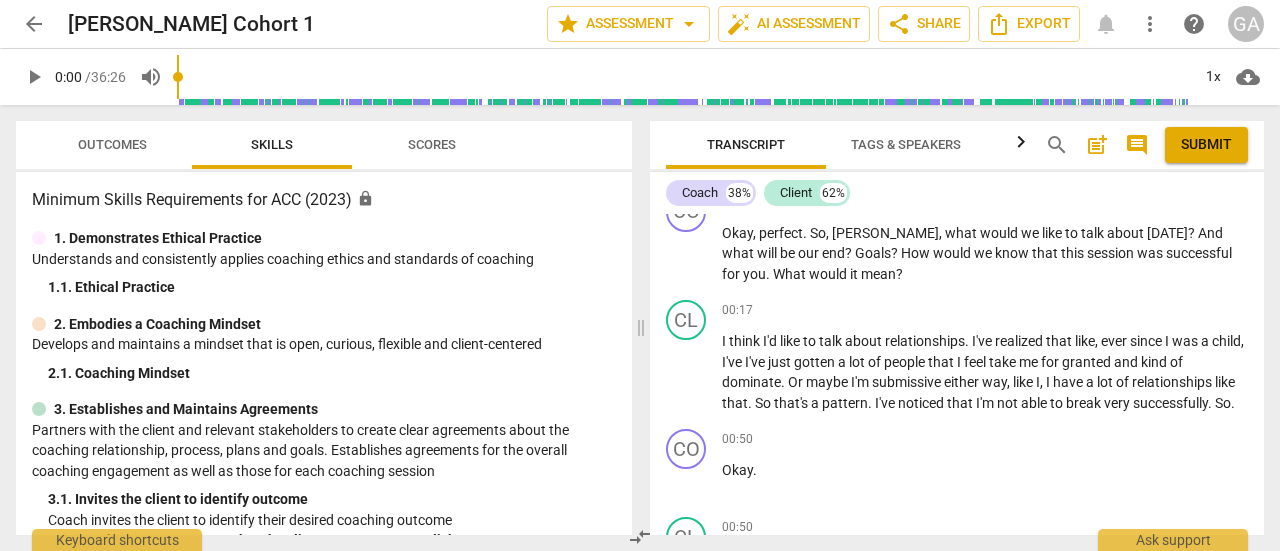 click at bounding box center [683, 77] 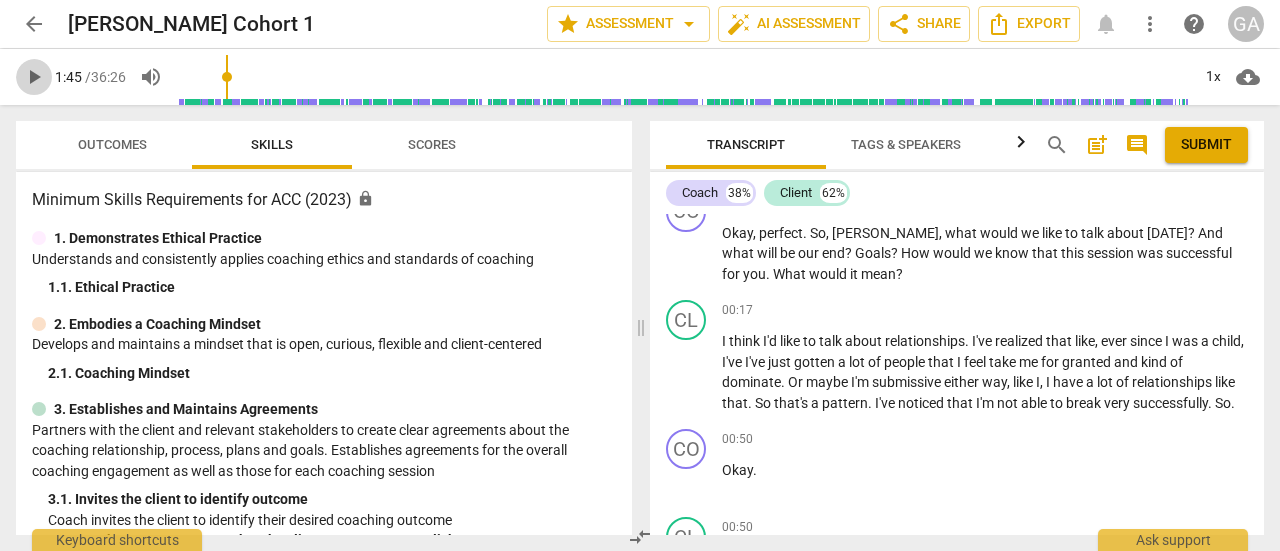 click on "play_arrow" at bounding box center (34, 77) 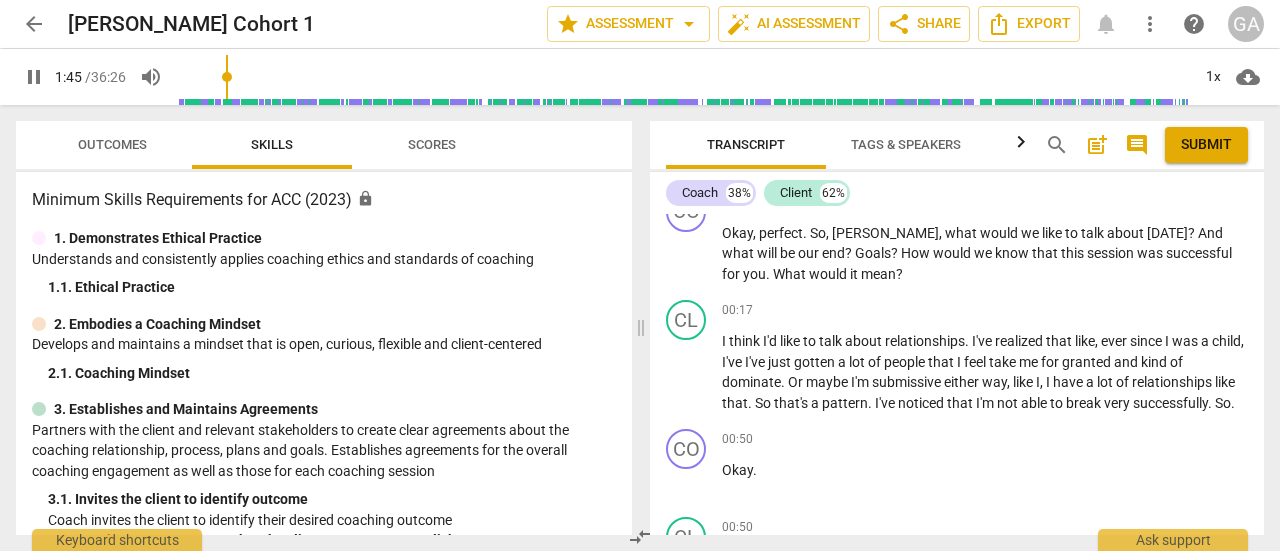 type on "167" 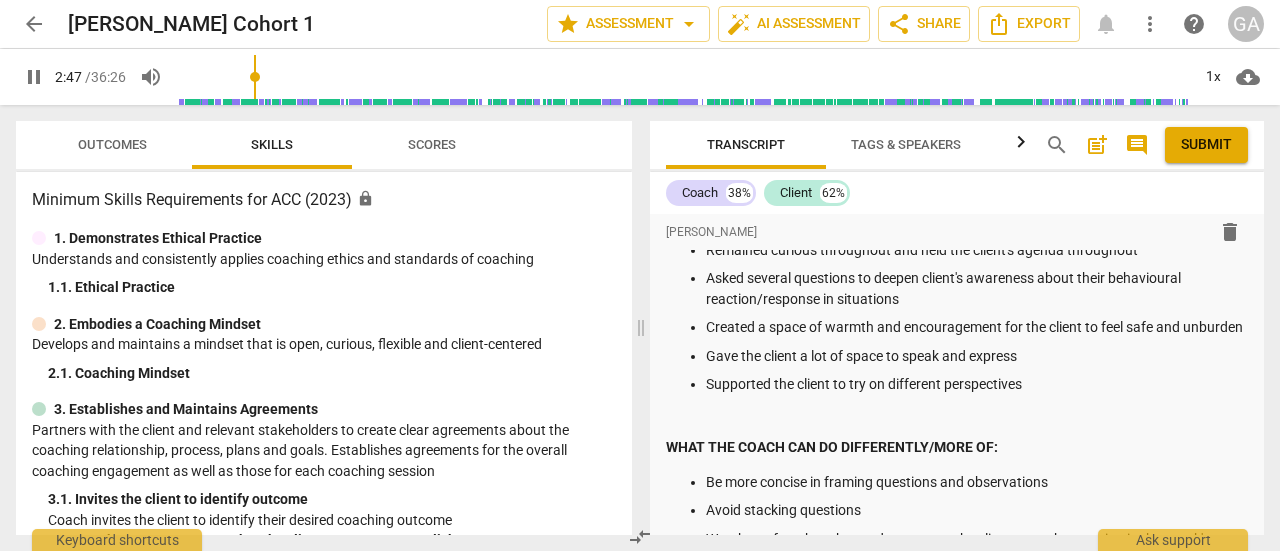 scroll, scrollTop: 0, scrollLeft: 0, axis: both 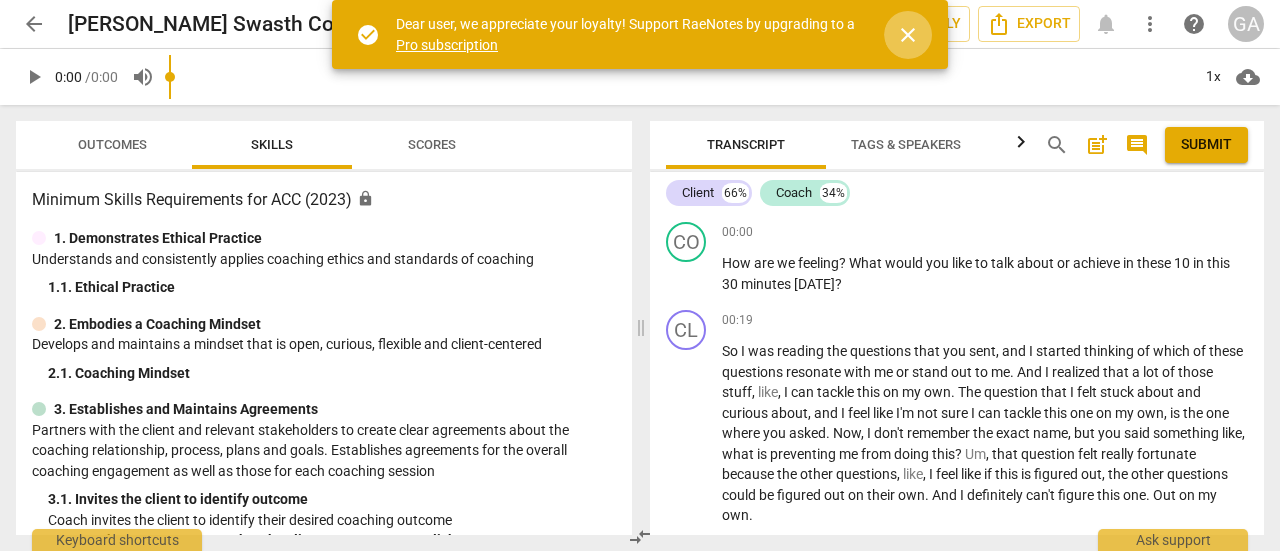 click on "close" at bounding box center (908, 35) 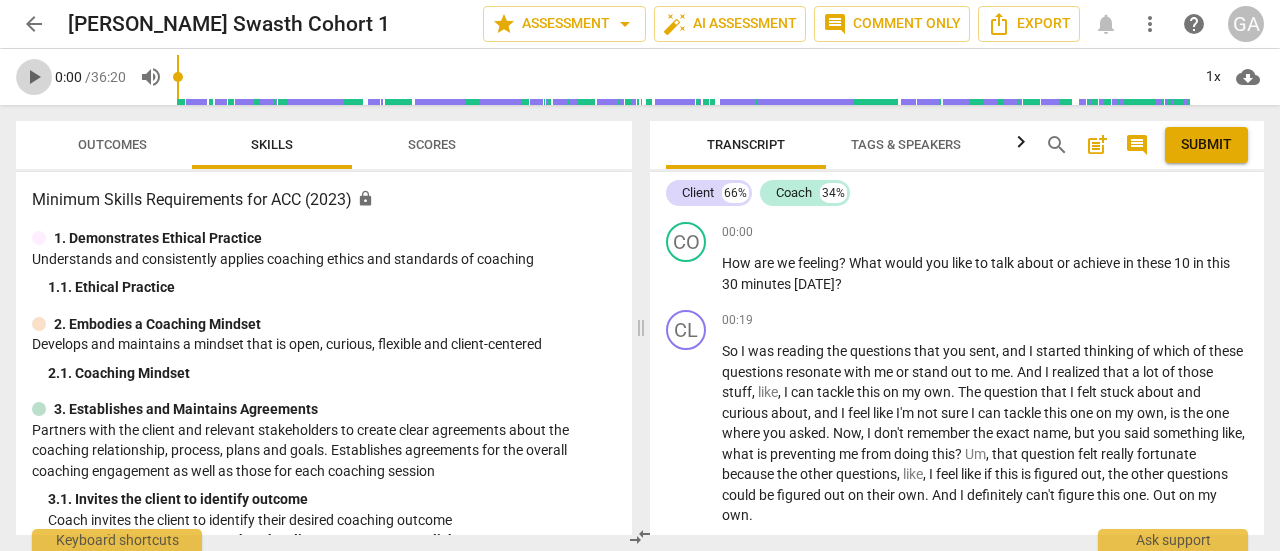 click on "play_arrow" at bounding box center [34, 77] 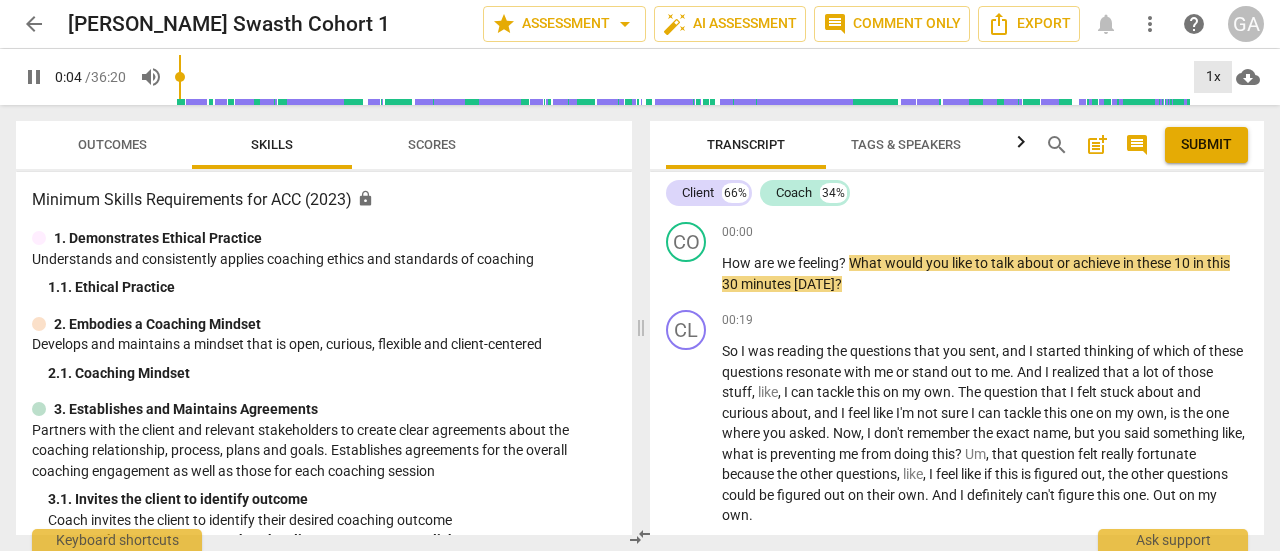 click on "1x" at bounding box center [1213, 77] 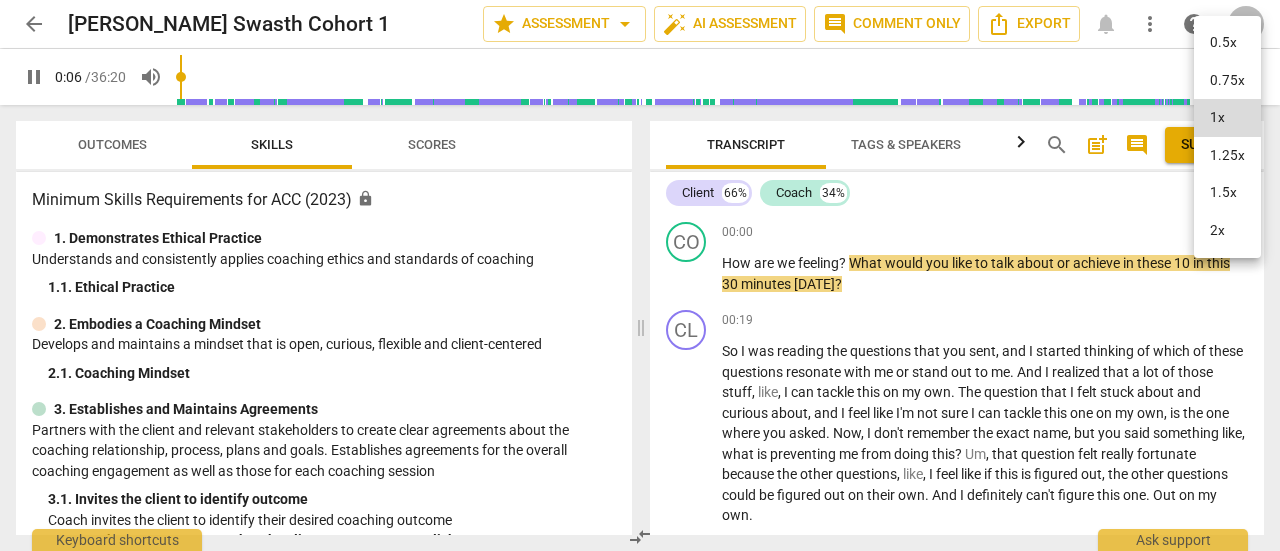 click on "1.25x" at bounding box center [1227, 156] 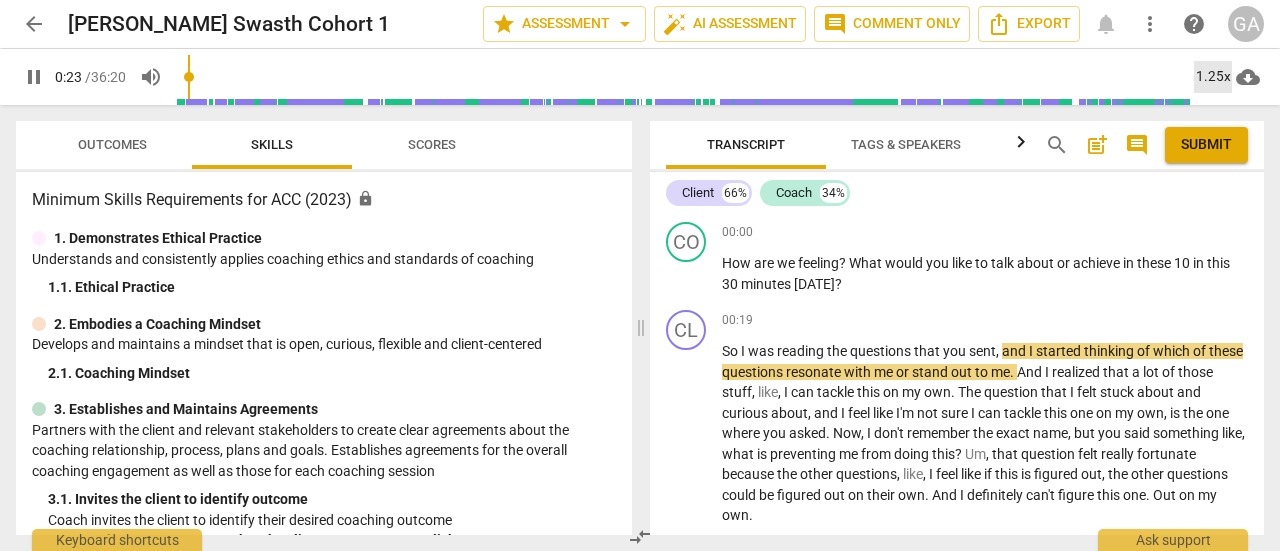click on "1.25x" at bounding box center [1213, 77] 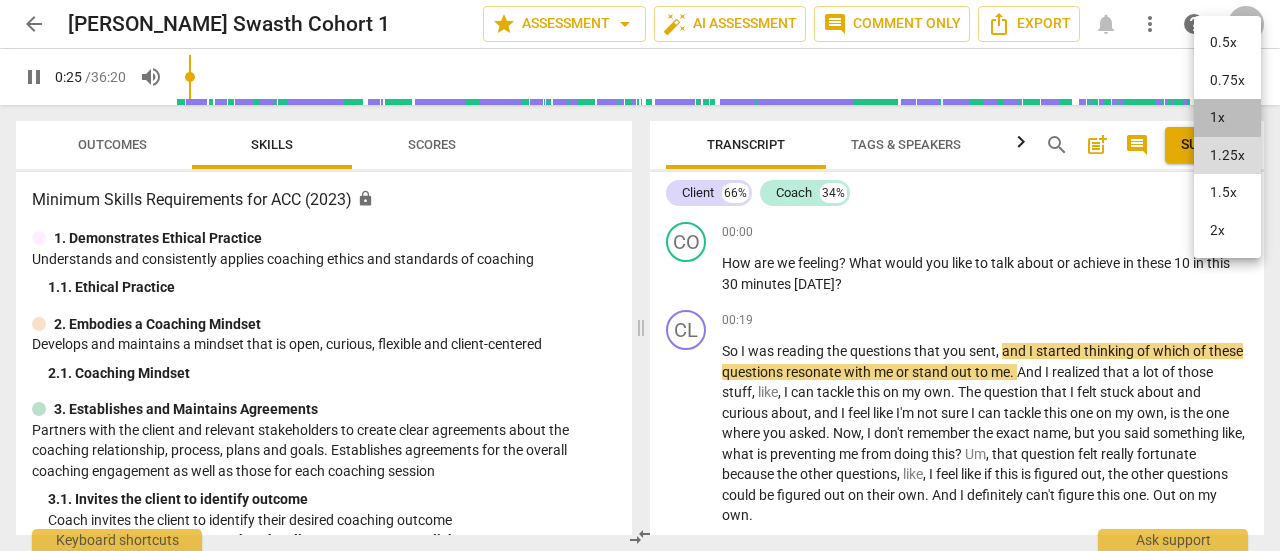click on "1x" at bounding box center (1227, 118) 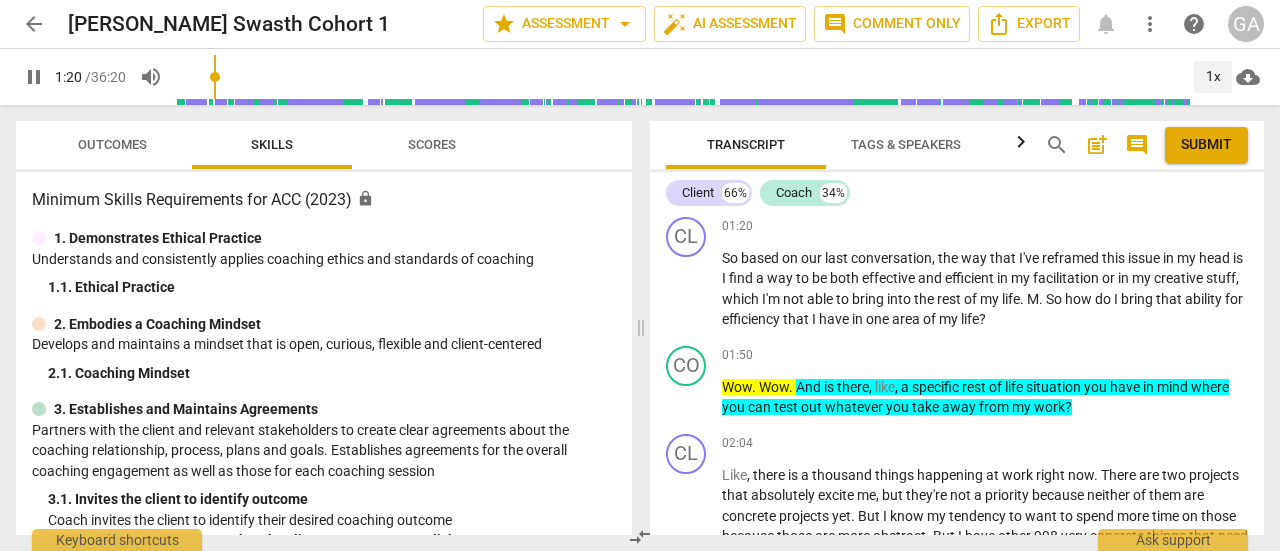 scroll, scrollTop: 412, scrollLeft: 0, axis: vertical 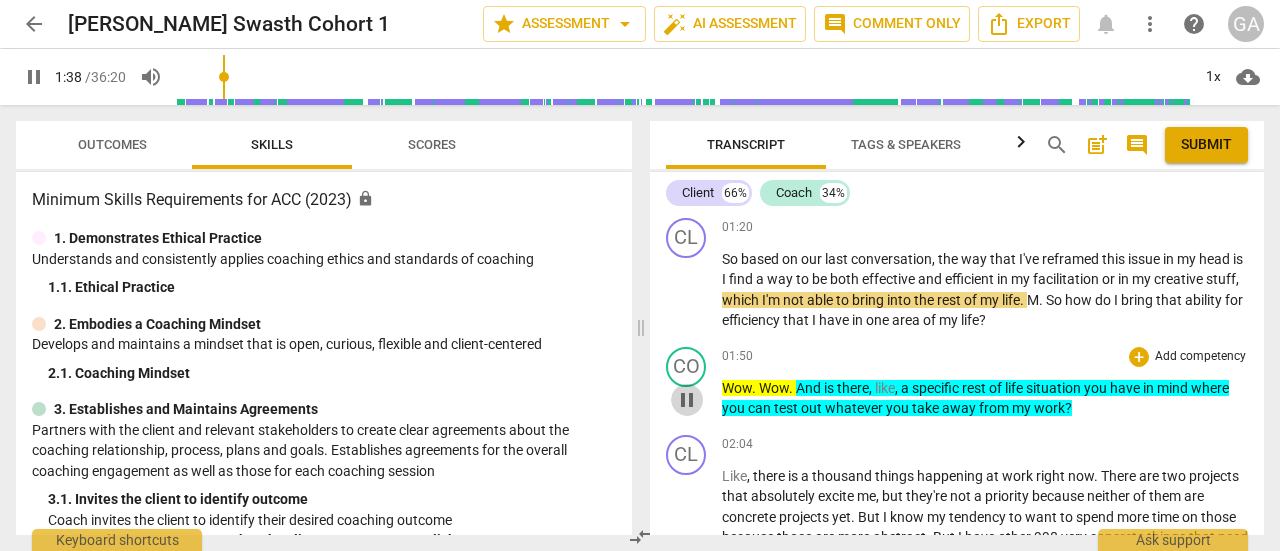 click on "pause" at bounding box center (687, 400) 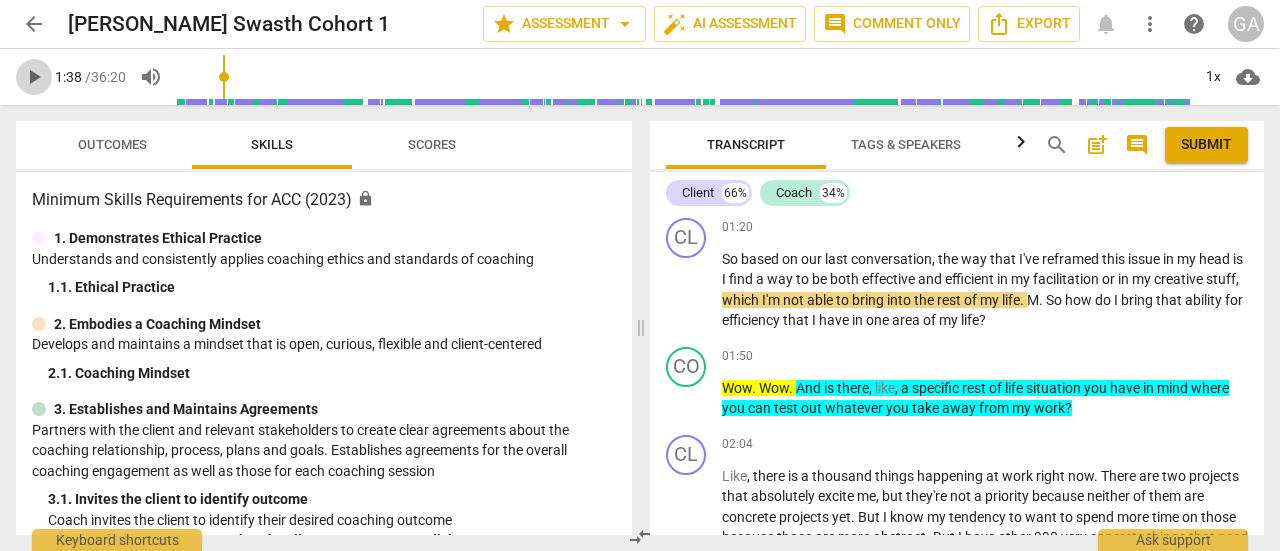 click on "play_arrow" at bounding box center (34, 77) 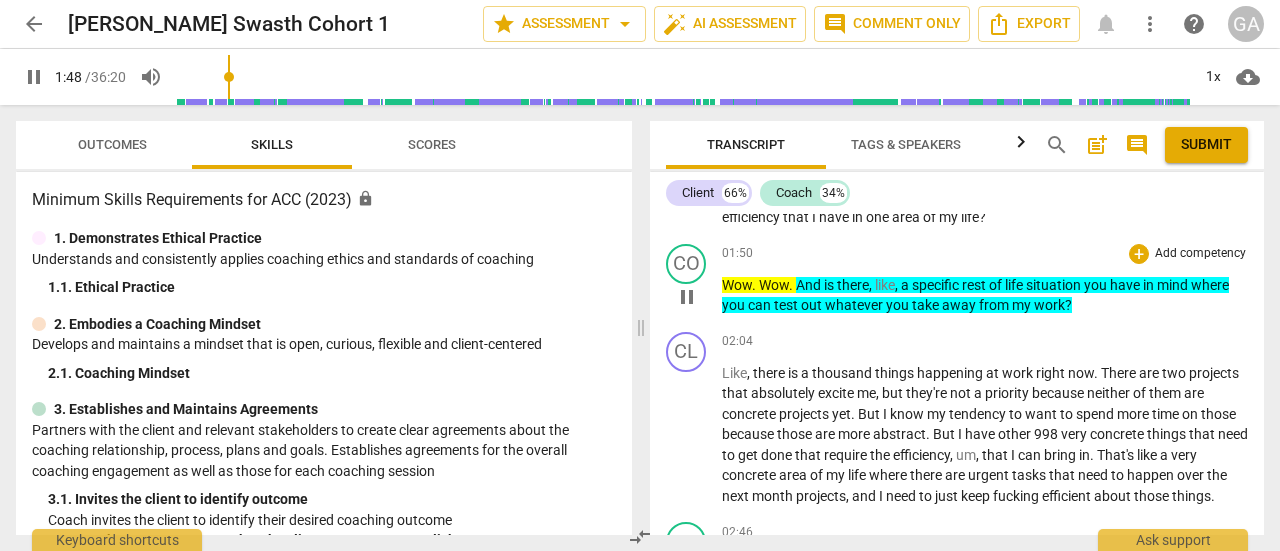 scroll, scrollTop: 537, scrollLeft: 0, axis: vertical 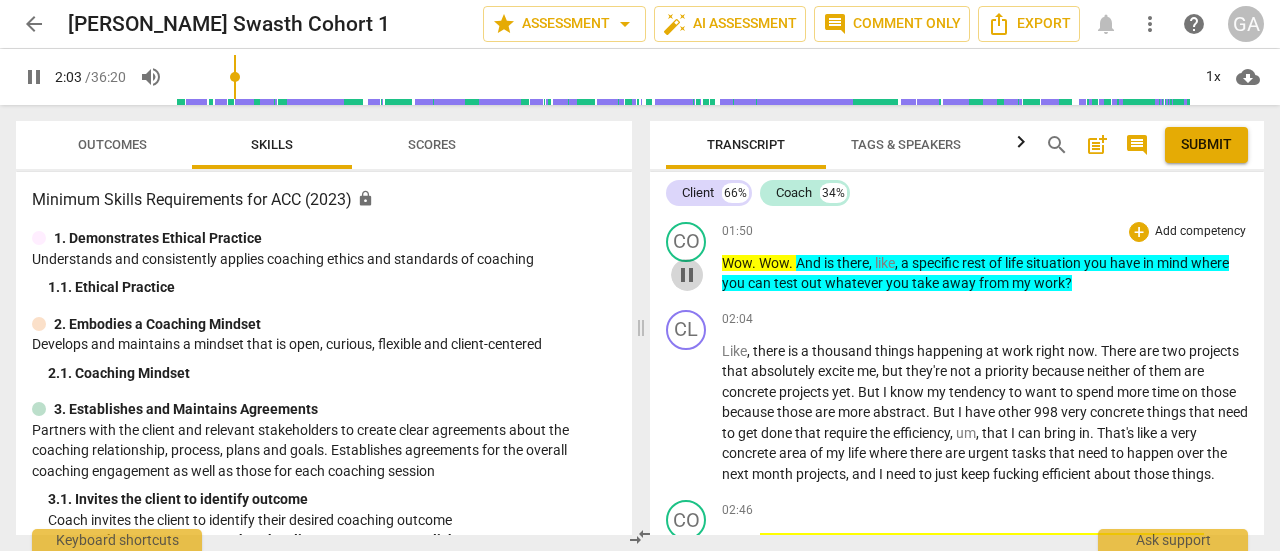 click on "pause" at bounding box center (687, 275) 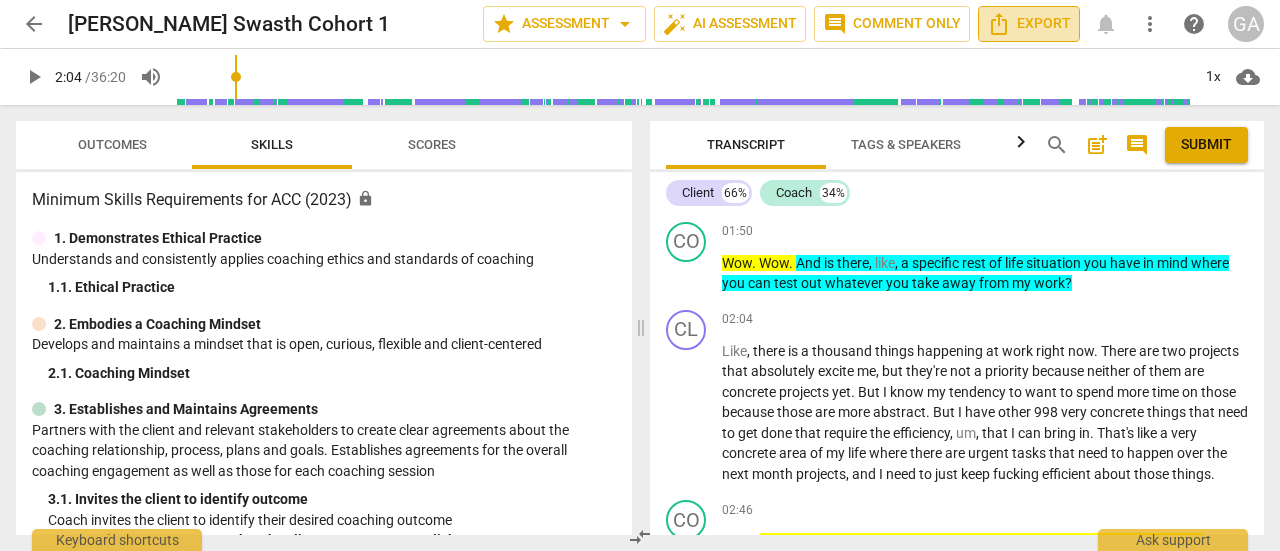 click on "Export" at bounding box center [1029, 24] 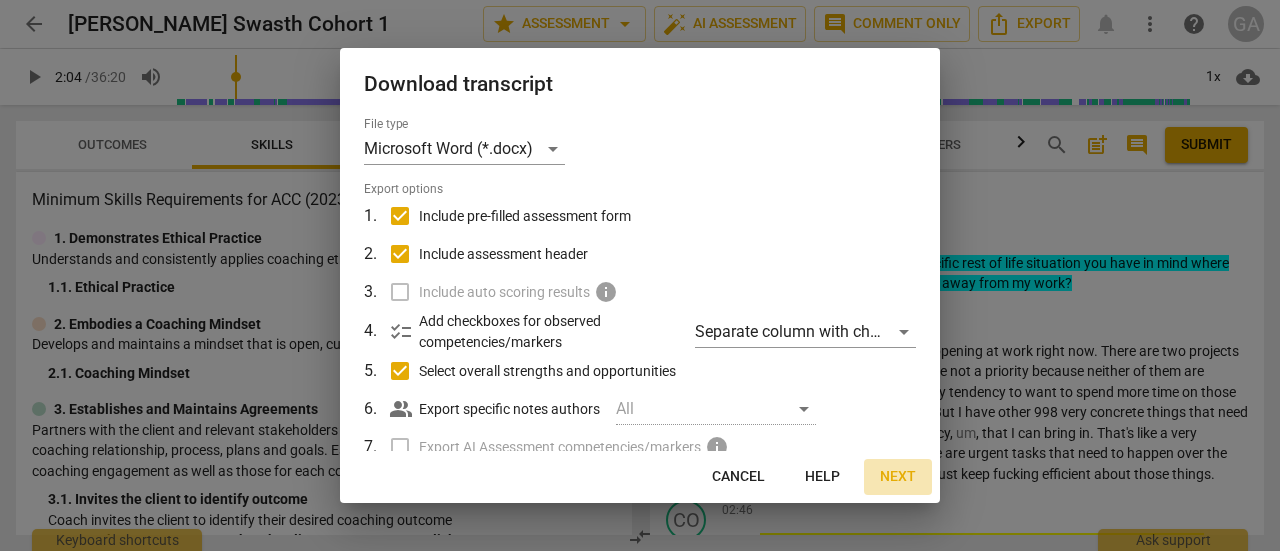 click on "Next" at bounding box center (898, 477) 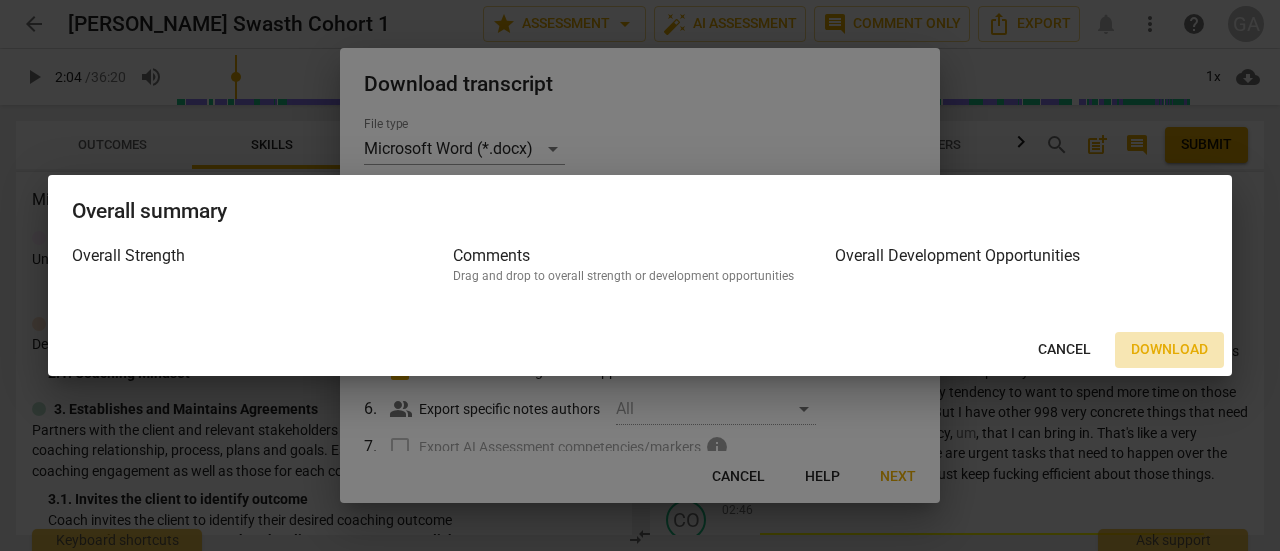 click on "Download" at bounding box center [1169, 350] 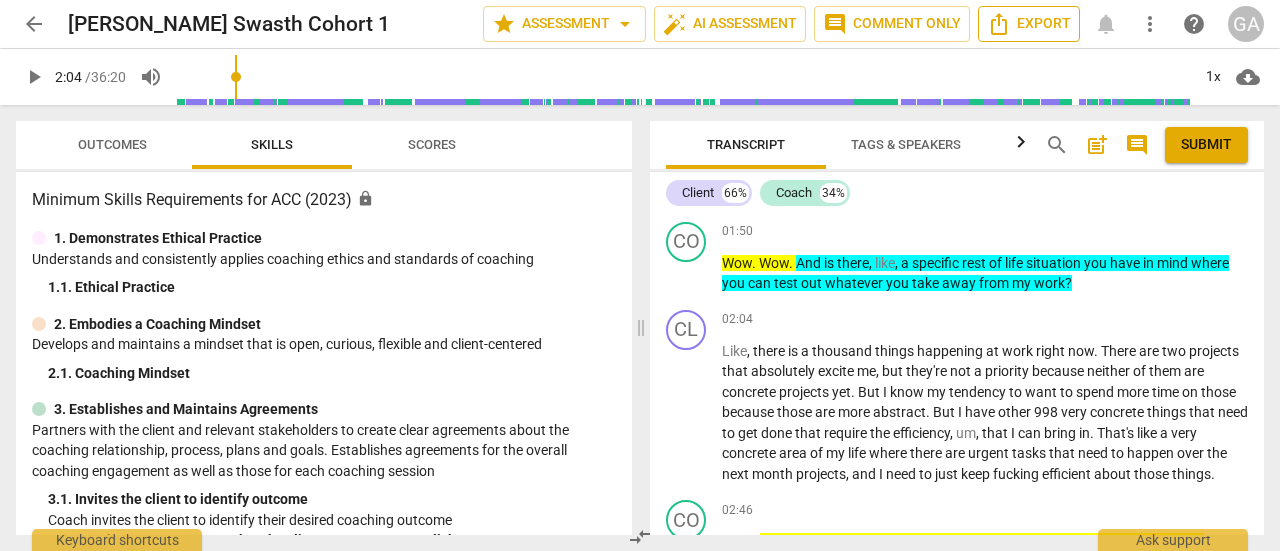 click on "Export" at bounding box center [1029, 24] 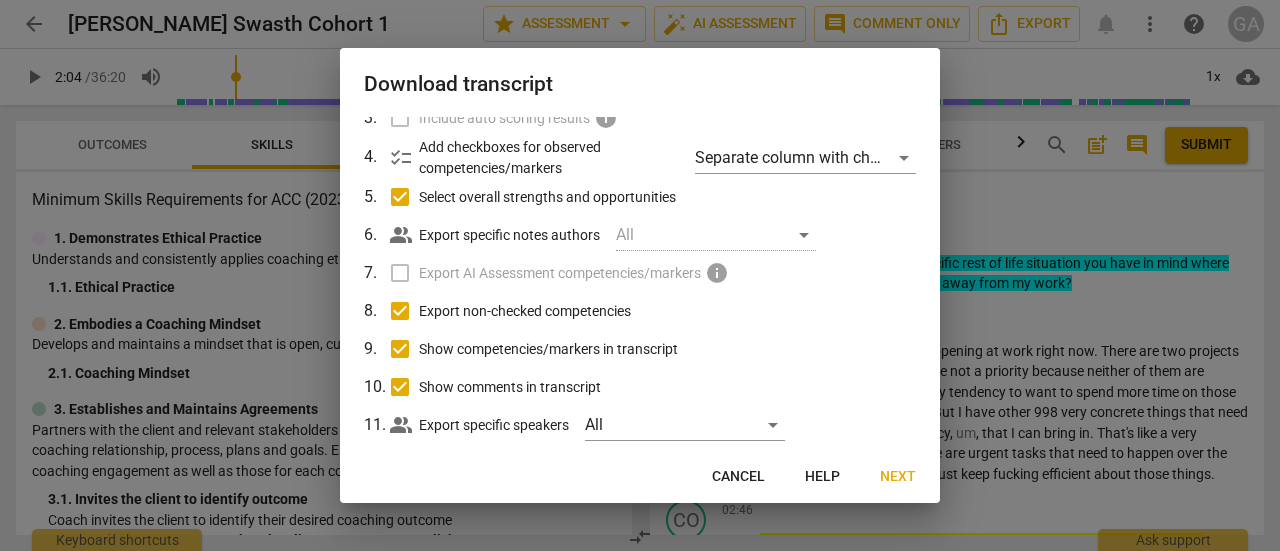 scroll, scrollTop: 206, scrollLeft: 0, axis: vertical 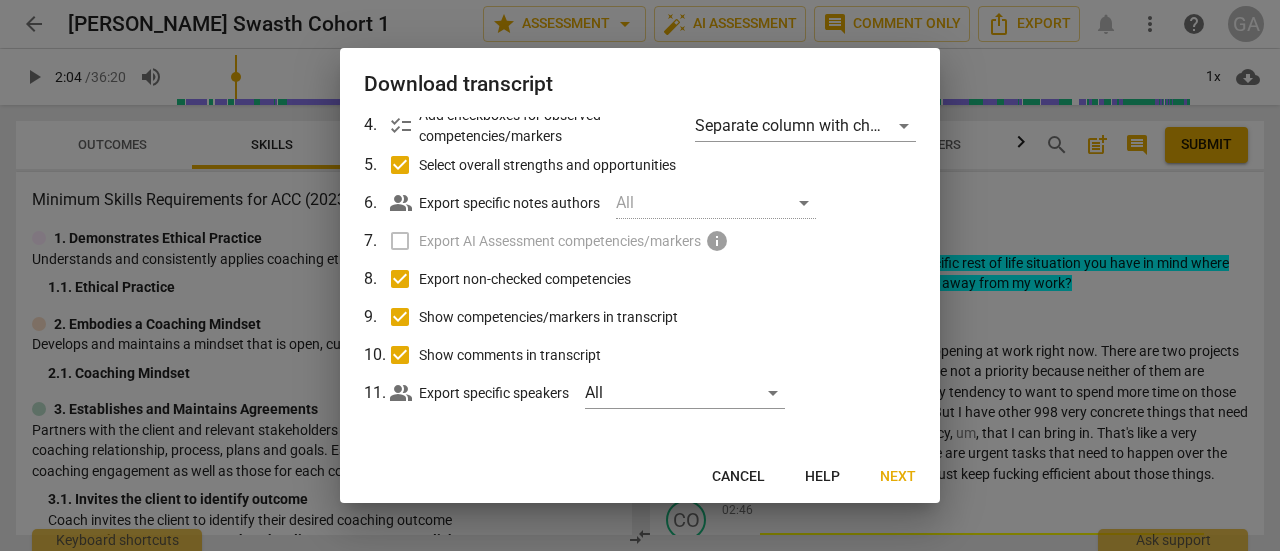 click on "Next" at bounding box center (898, 477) 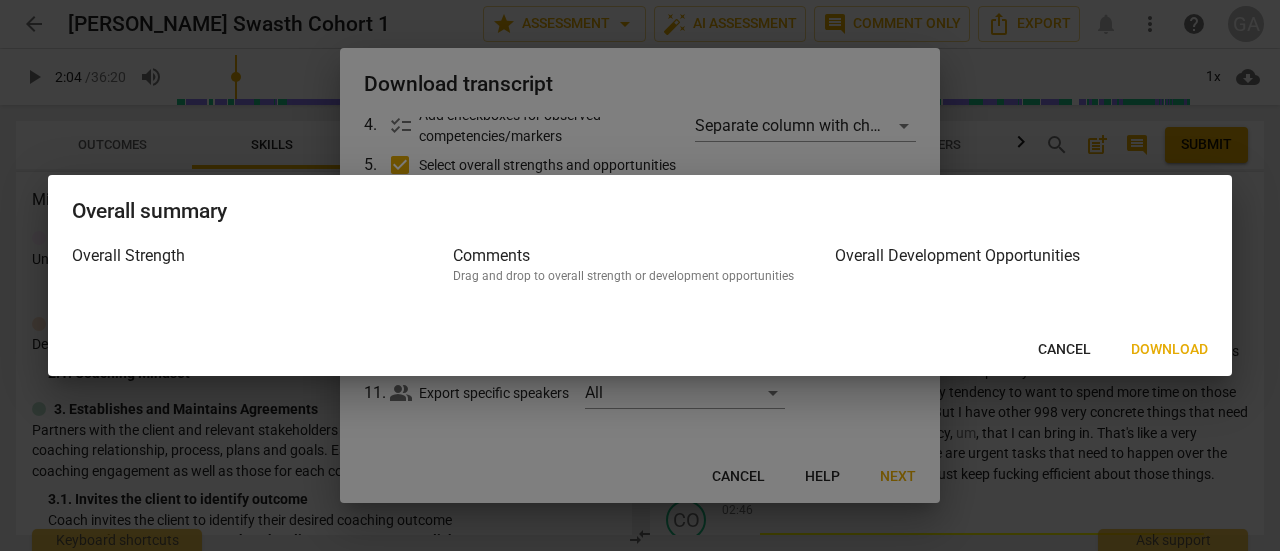 click on "Cancel" at bounding box center [1064, 350] 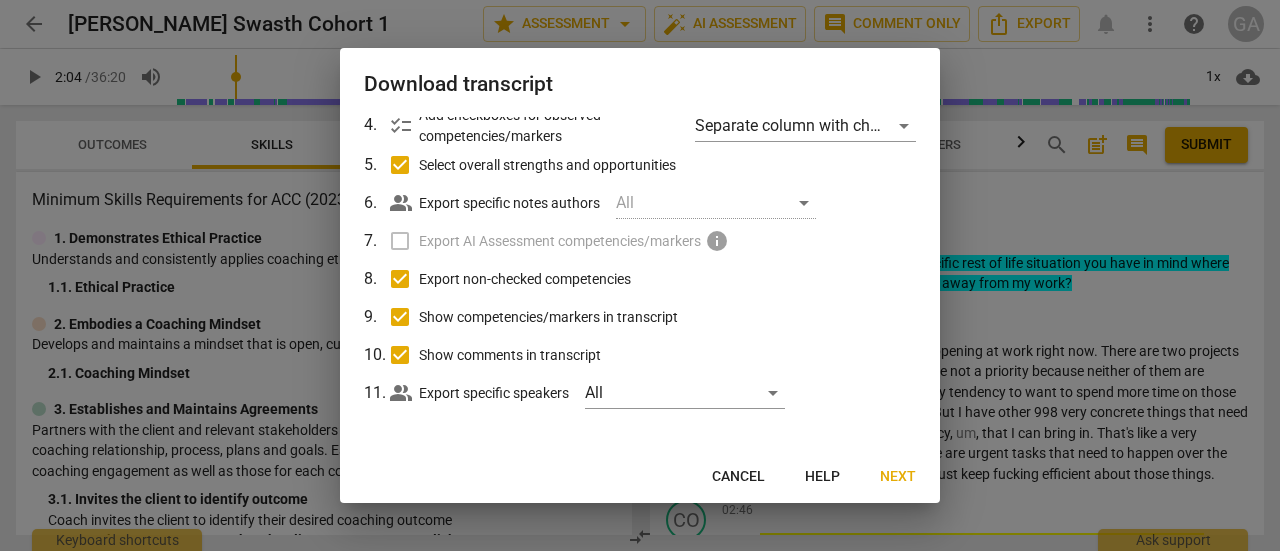 click on "Cancel" at bounding box center [738, 477] 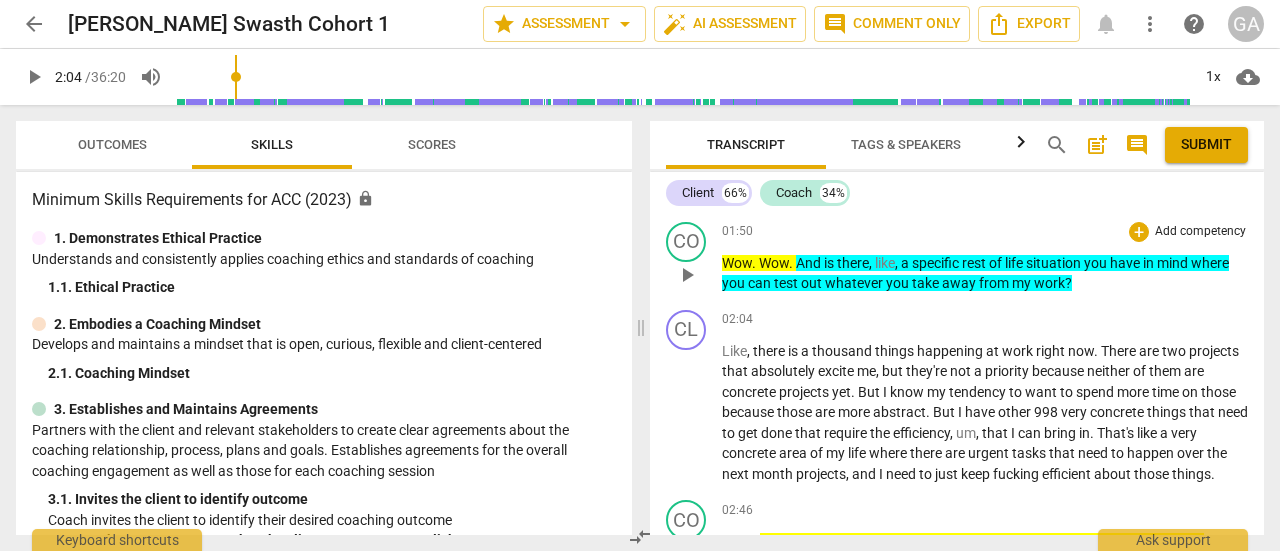 click on "play_arrow" at bounding box center [687, 275] 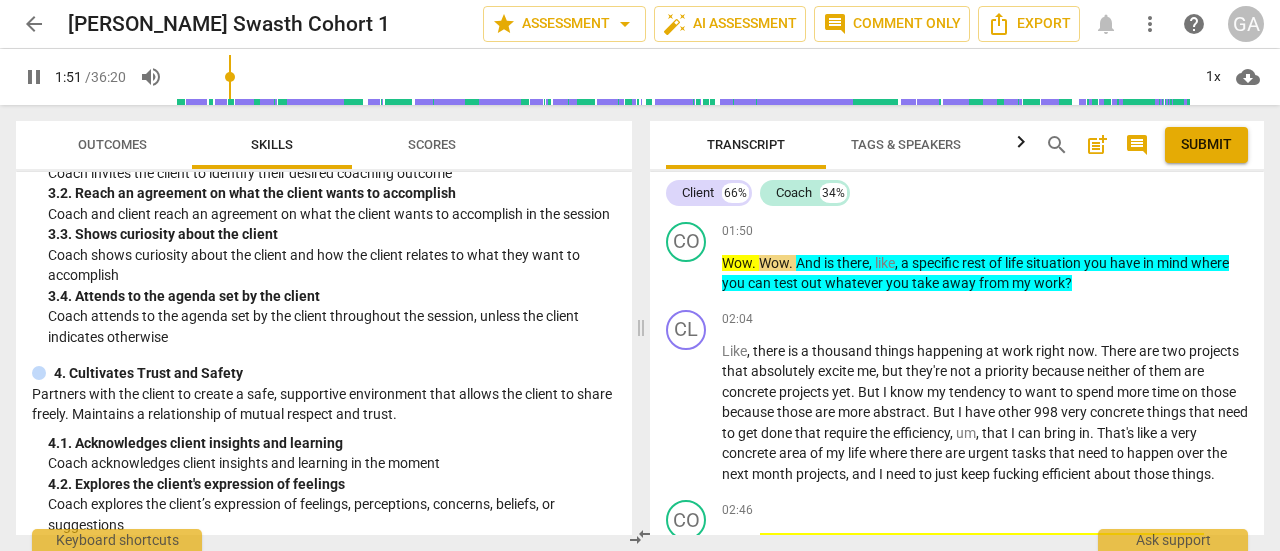 scroll, scrollTop: 349, scrollLeft: 0, axis: vertical 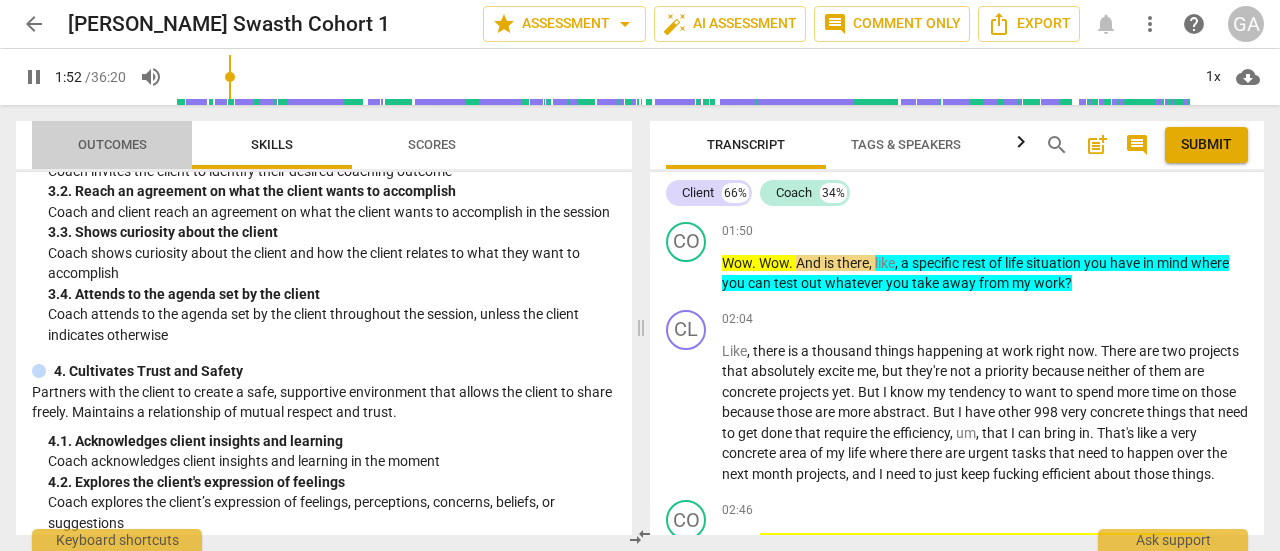 click on "Outcomes" at bounding box center [112, 144] 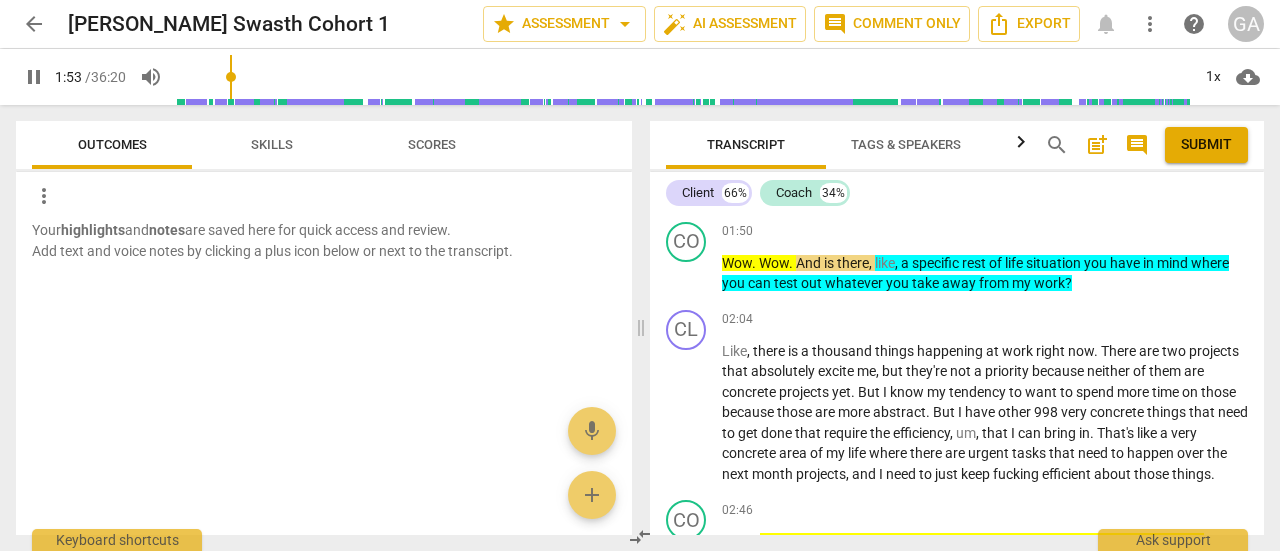 click on "Skills" at bounding box center (272, 145) 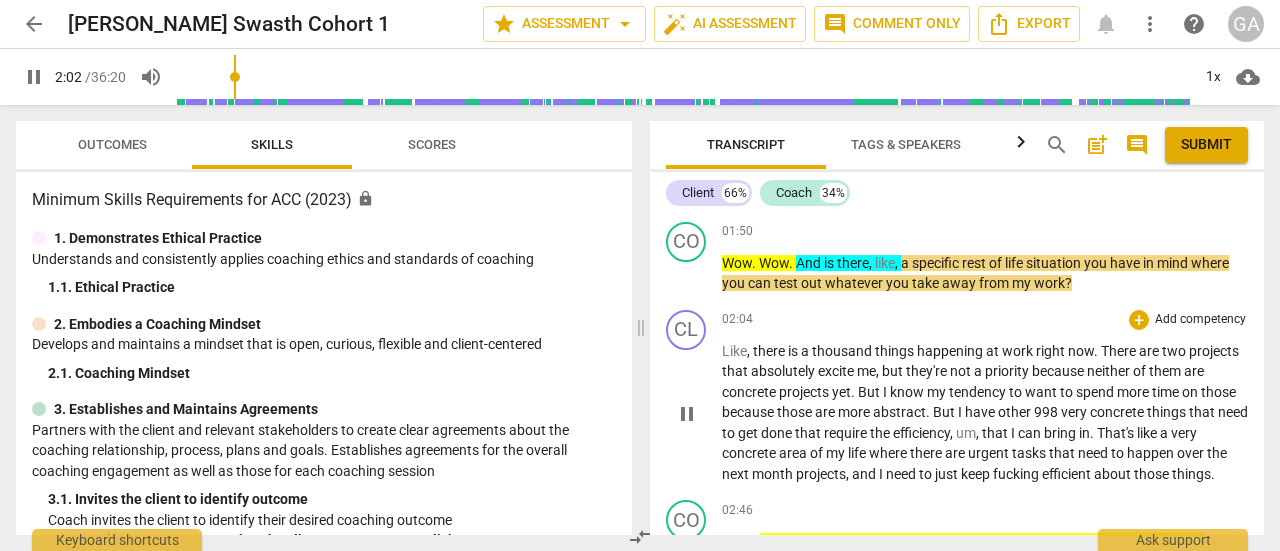 click on "pause" at bounding box center (687, 414) 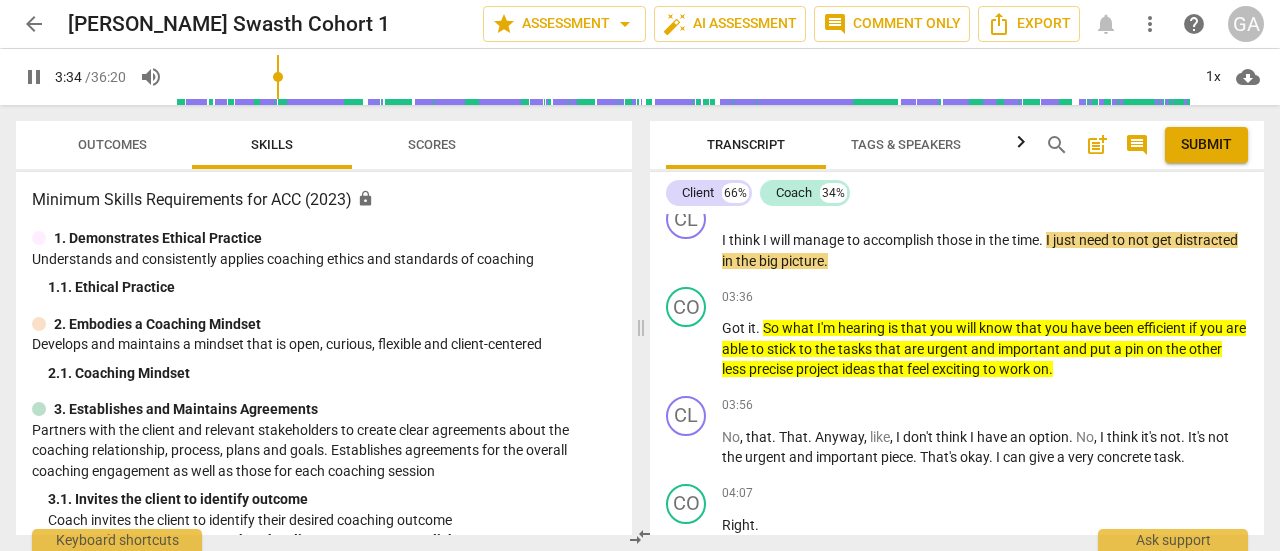 scroll, scrollTop: 1184, scrollLeft: 0, axis: vertical 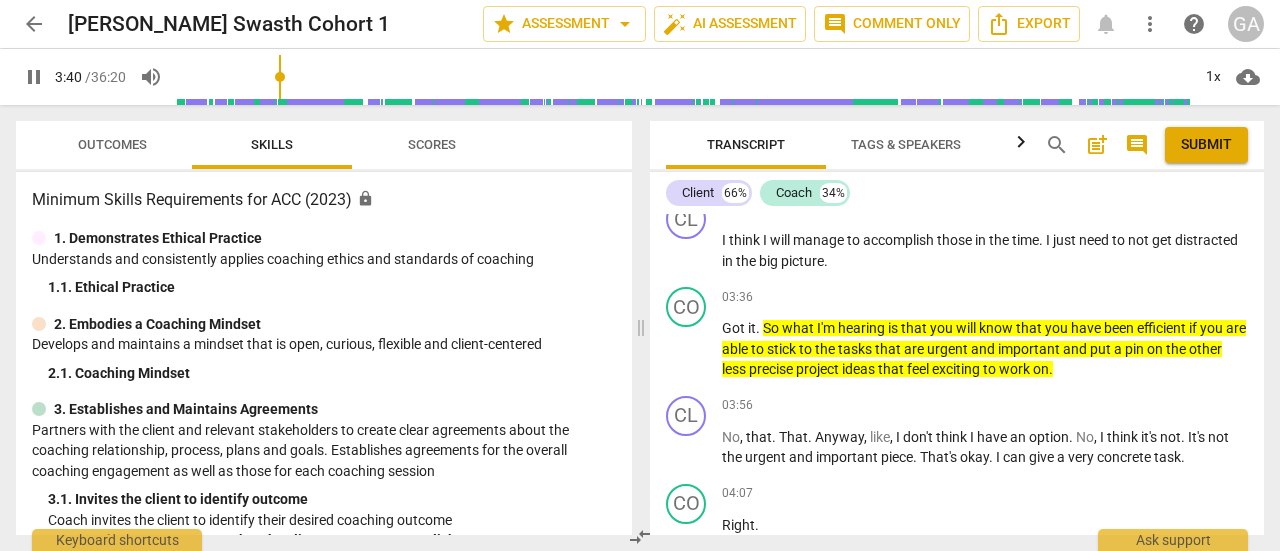 click on "Outcomes" at bounding box center [112, 144] 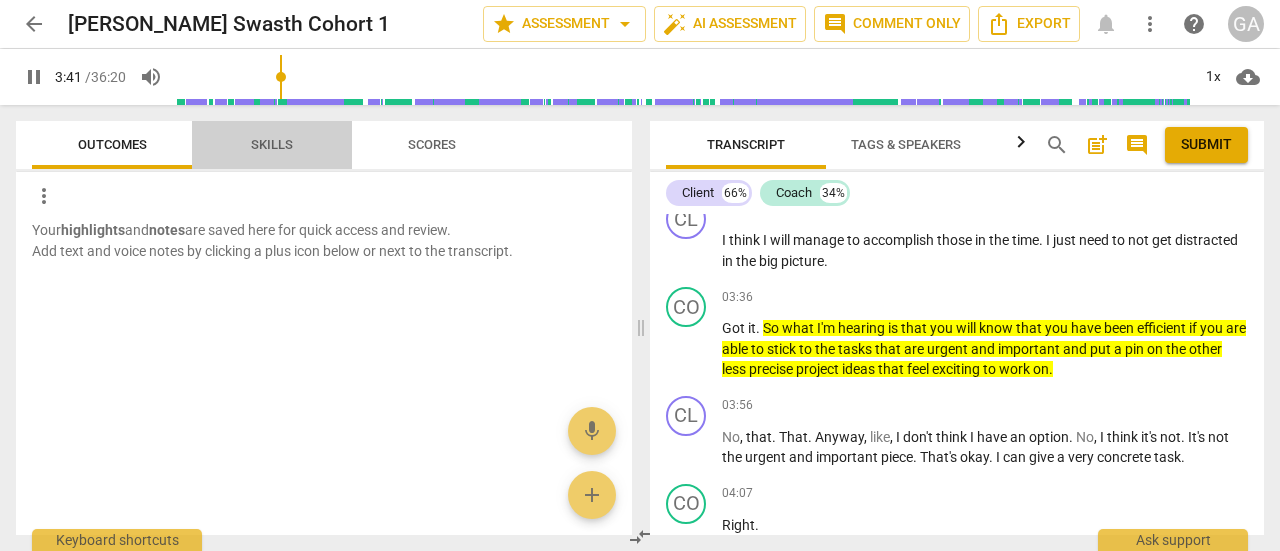 click on "Skills" at bounding box center [272, 144] 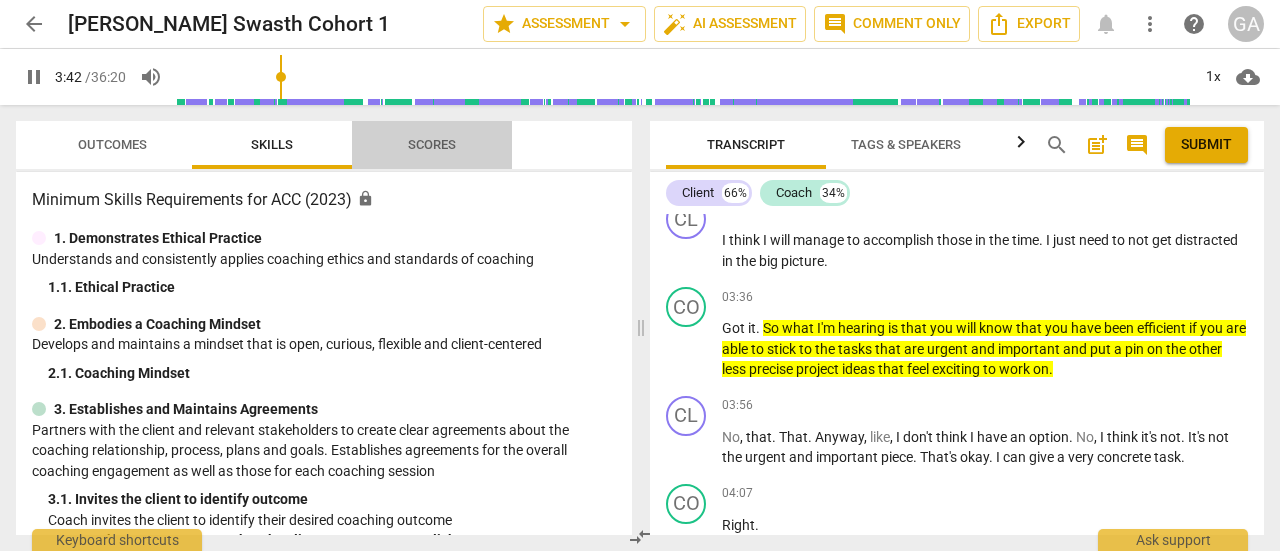 click on "Scores" at bounding box center (432, 144) 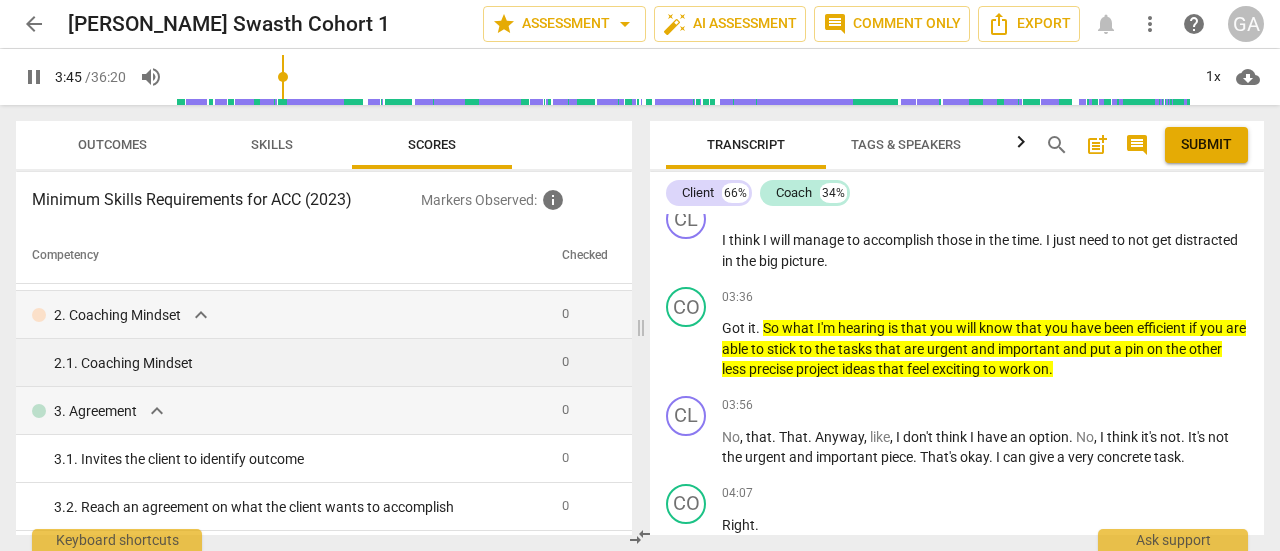 scroll, scrollTop: 0, scrollLeft: 0, axis: both 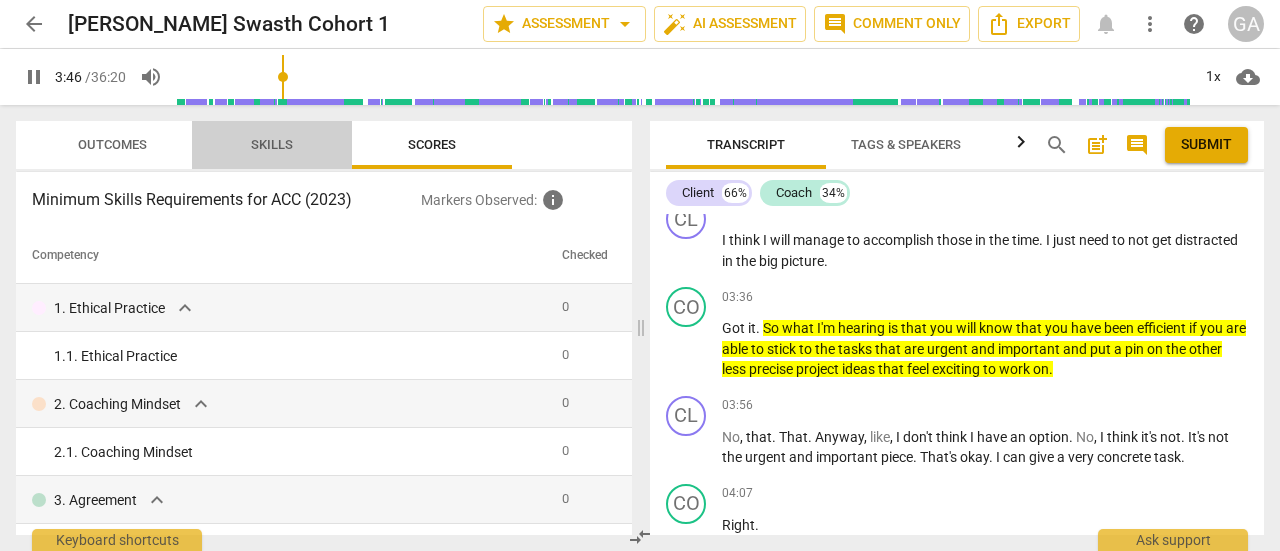 click on "Skills" at bounding box center [272, 145] 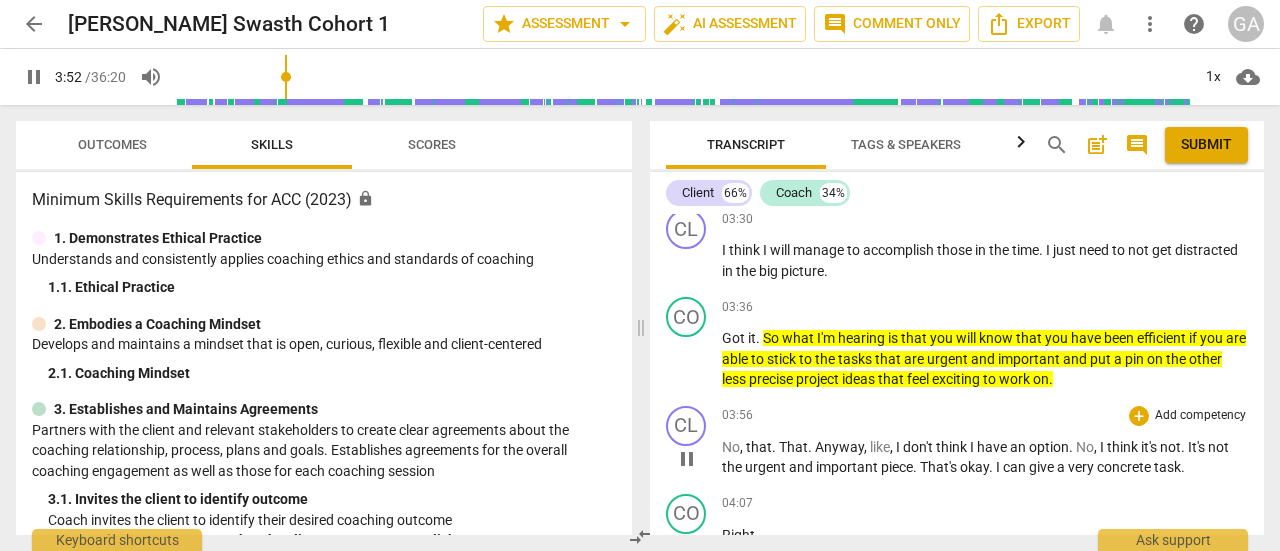 scroll, scrollTop: 1172, scrollLeft: 0, axis: vertical 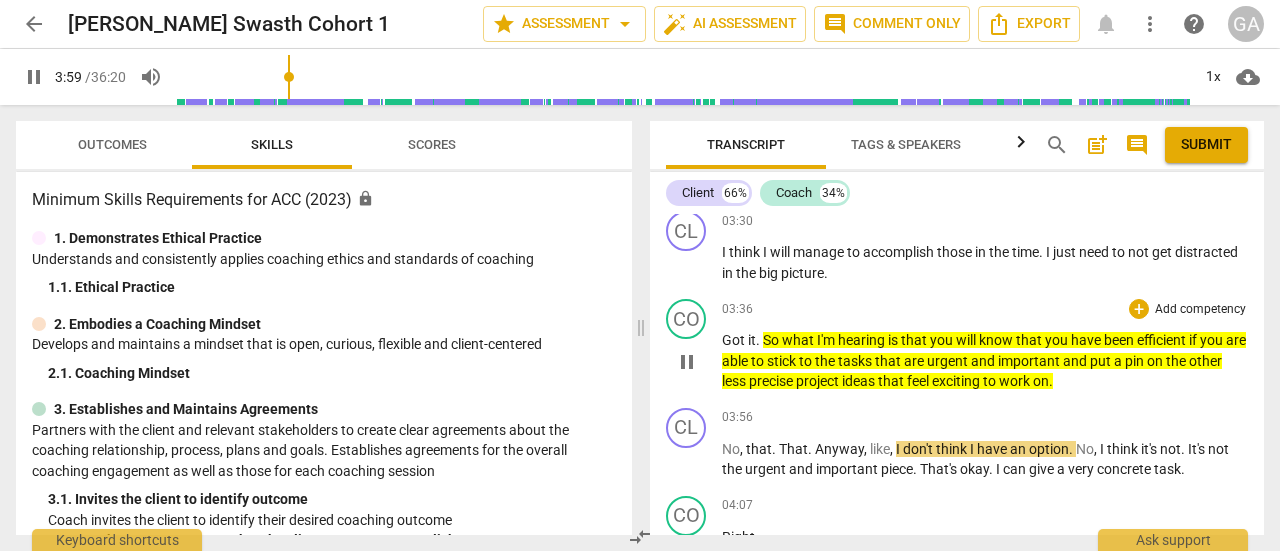 click on "tasks" at bounding box center [856, 361] 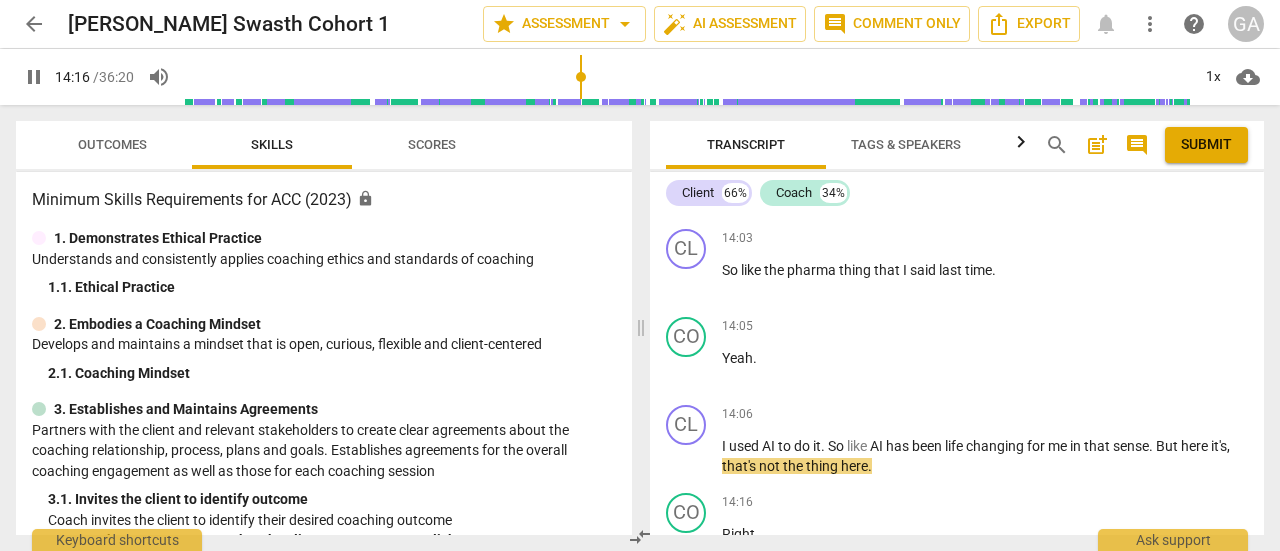 scroll, scrollTop: 5438, scrollLeft: 0, axis: vertical 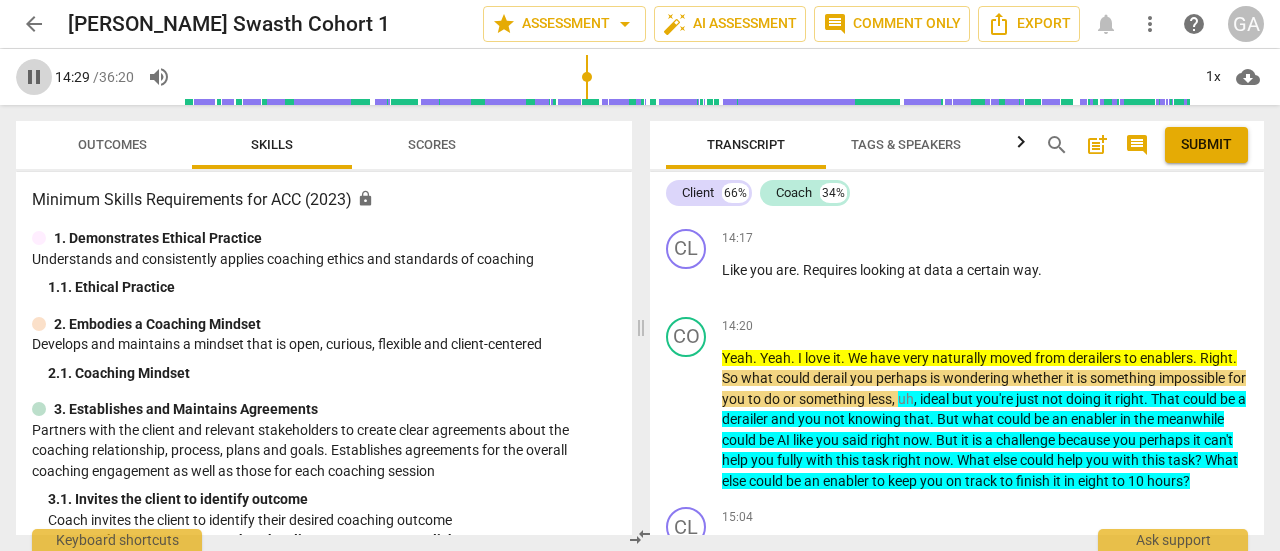 click on "pause" at bounding box center [34, 77] 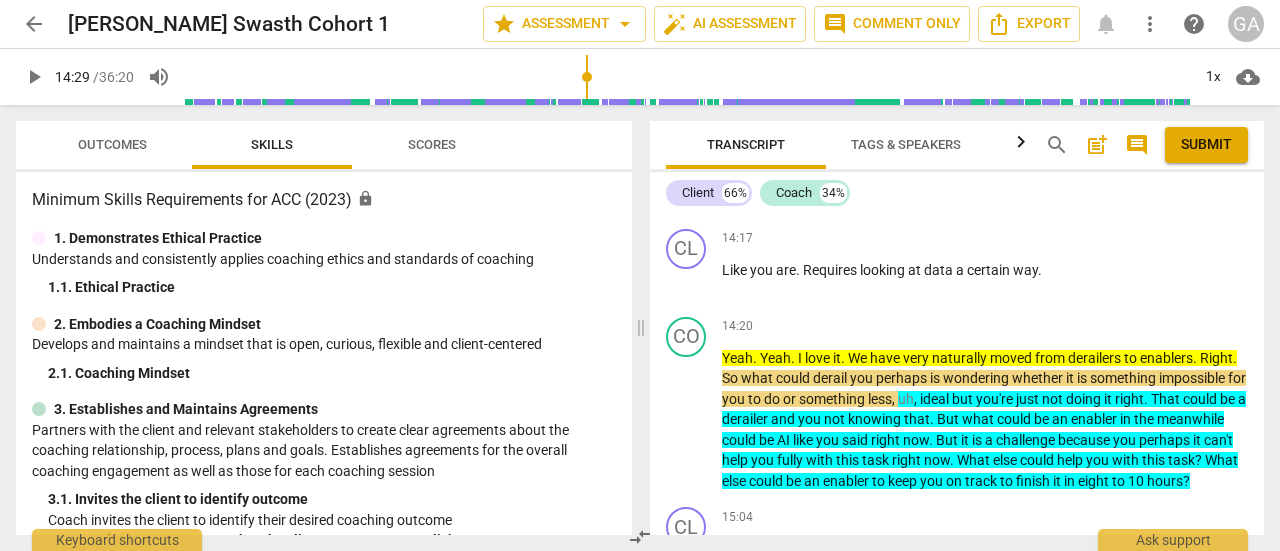 type on "870" 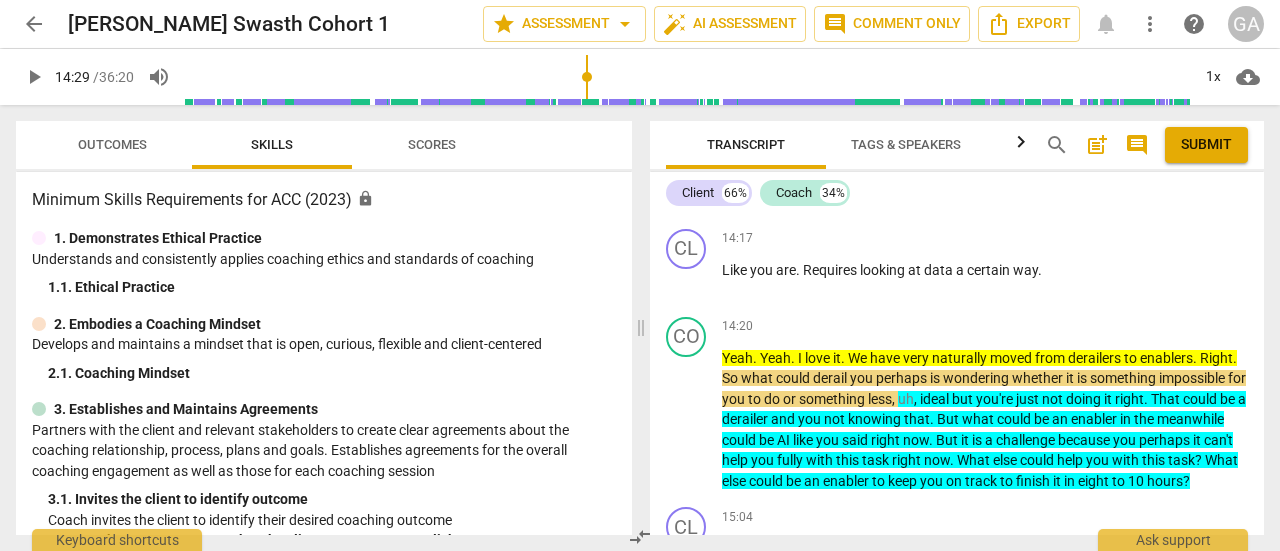 type 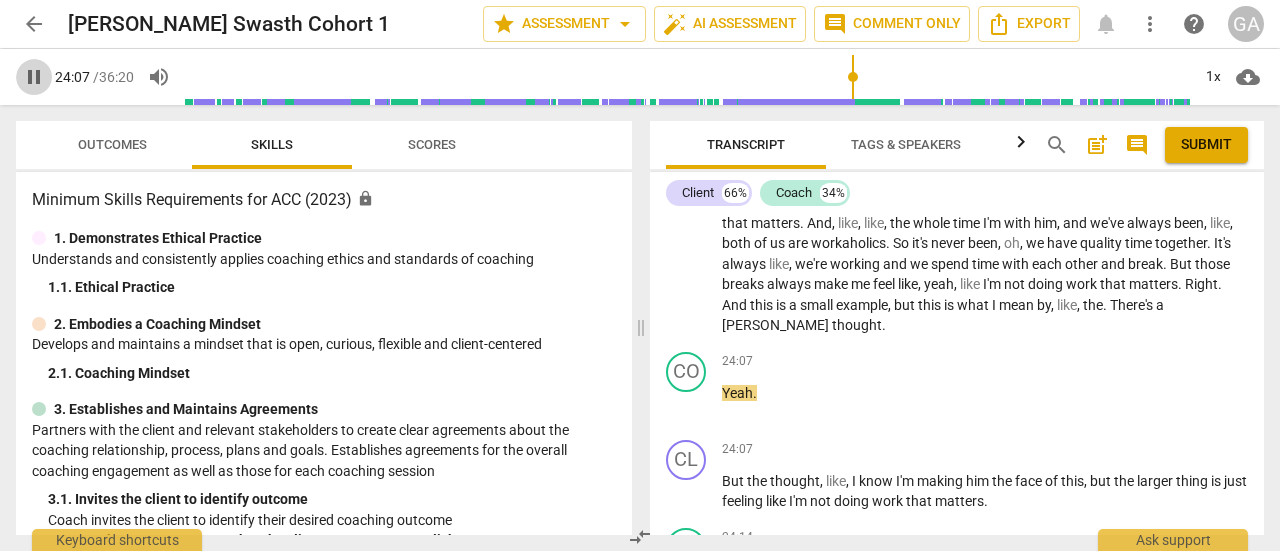 scroll, scrollTop: 8962, scrollLeft: 0, axis: vertical 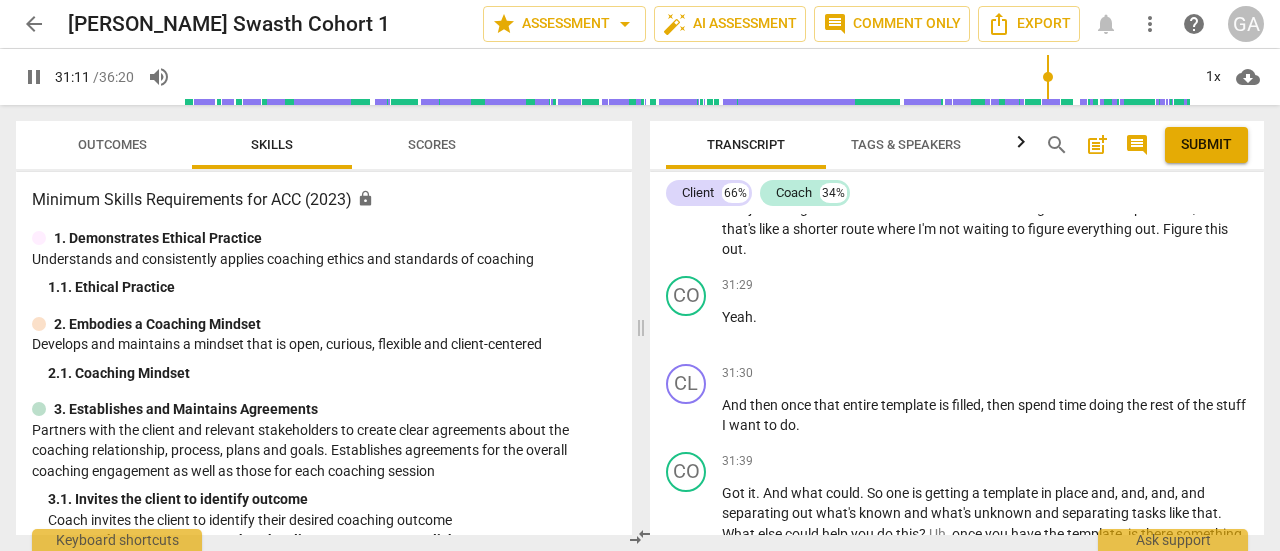 click on "pause" at bounding box center [687, 200] 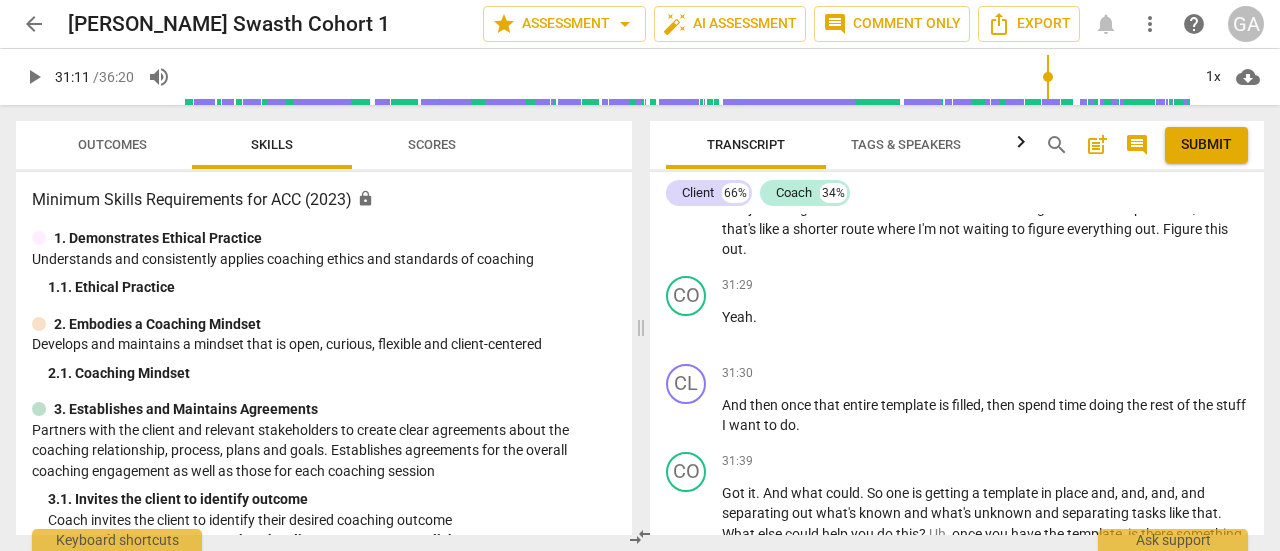 click on "play_arrow" at bounding box center [34, 77] 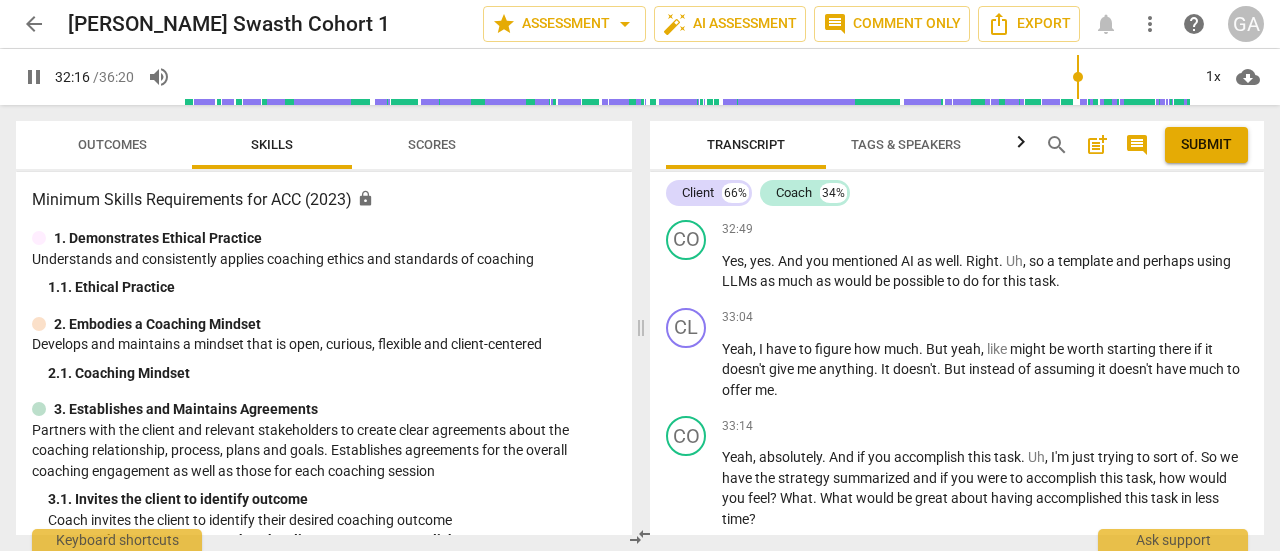 scroll, scrollTop: 12654, scrollLeft: 0, axis: vertical 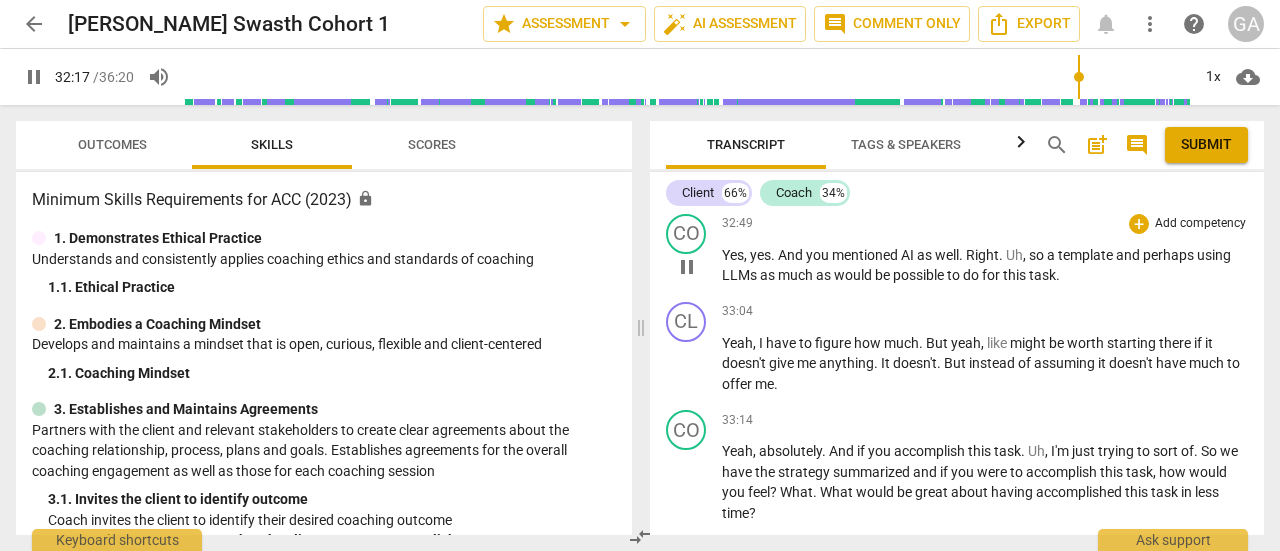 click on "pause" at bounding box center [687, 267] 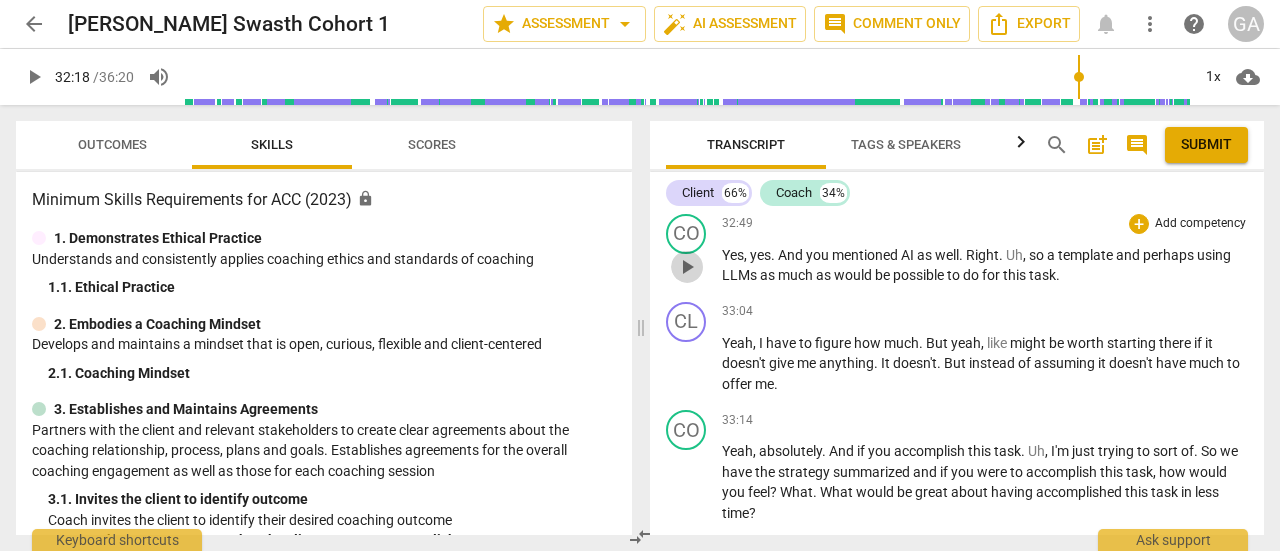 click on "play_arrow" at bounding box center [687, 267] 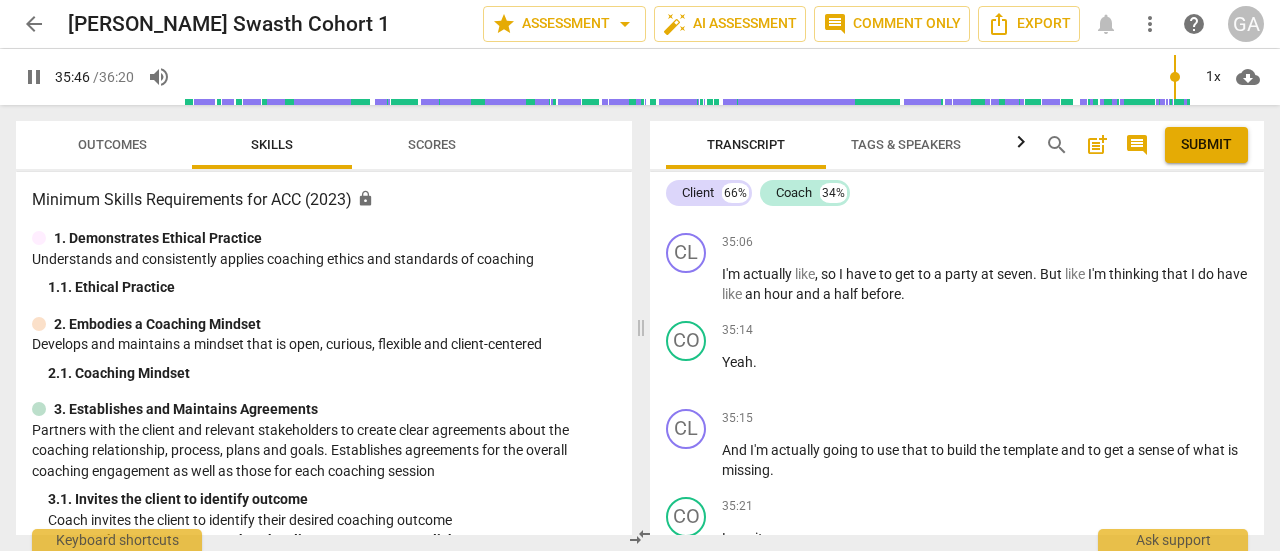 scroll, scrollTop: 14550, scrollLeft: 0, axis: vertical 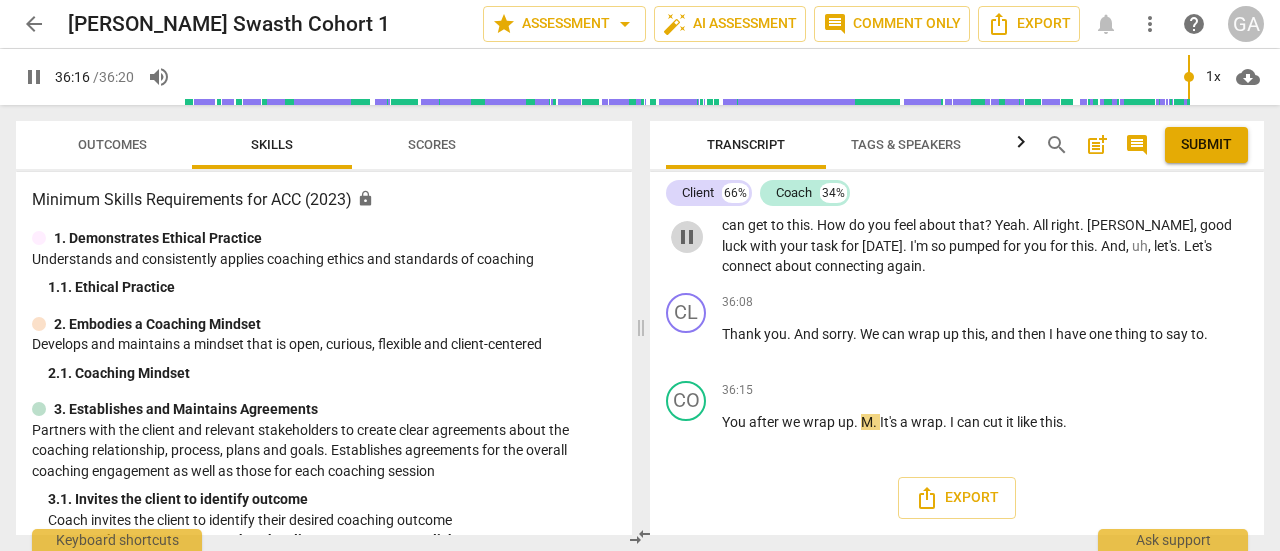 click on "pause" at bounding box center (687, 237) 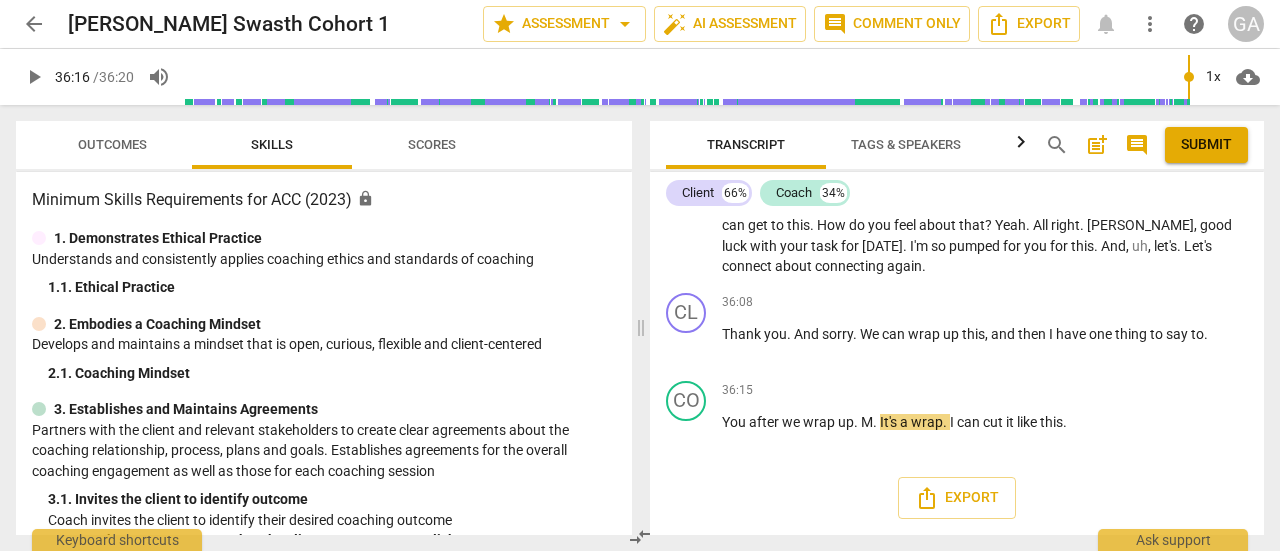 click on "arrow_back" at bounding box center [34, 24] 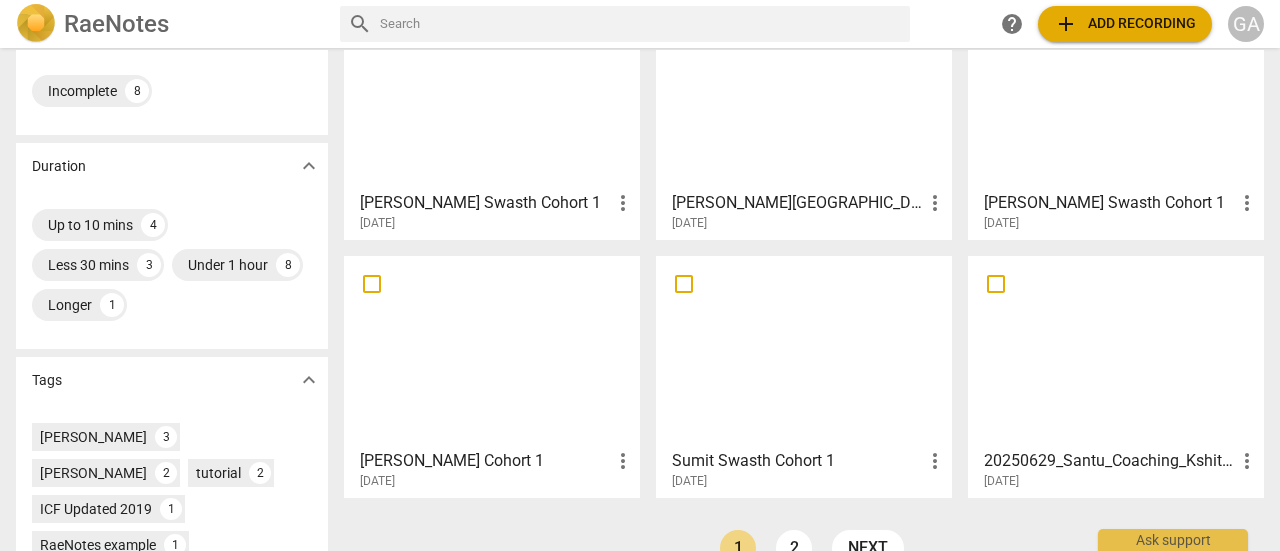 scroll, scrollTop: 436, scrollLeft: 0, axis: vertical 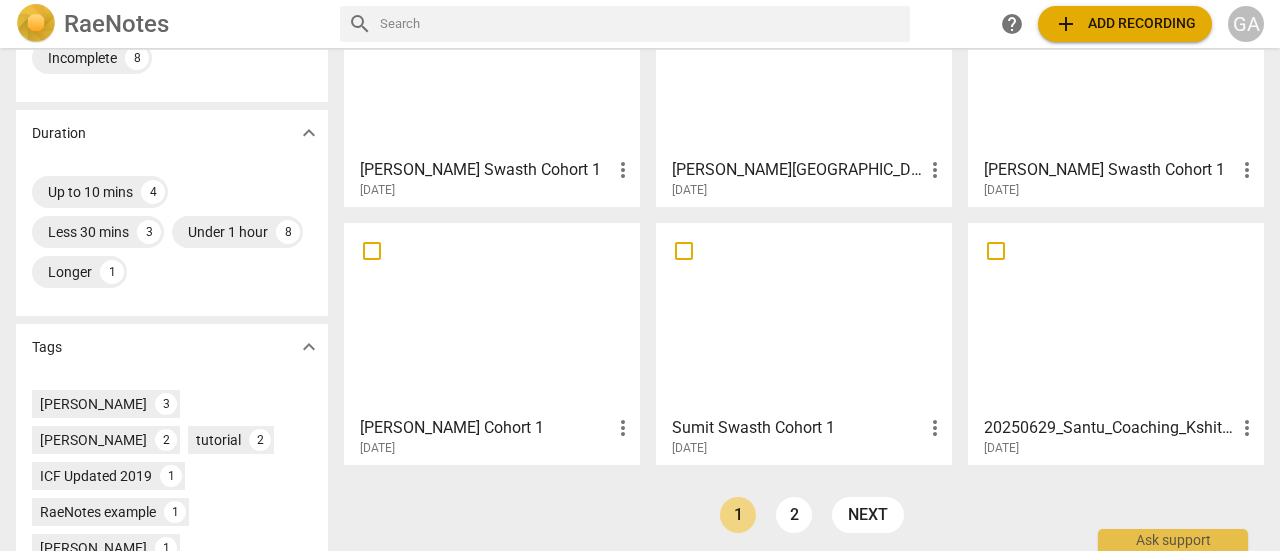 click at bounding box center [492, 318] 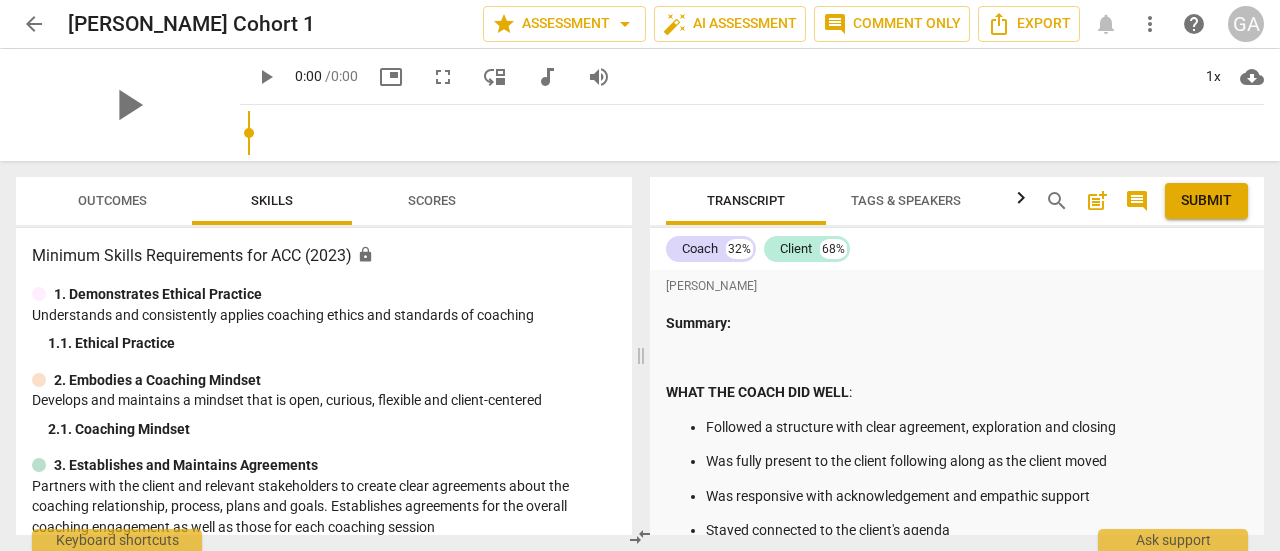 click on "arrow_back" at bounding box center [34, 24] 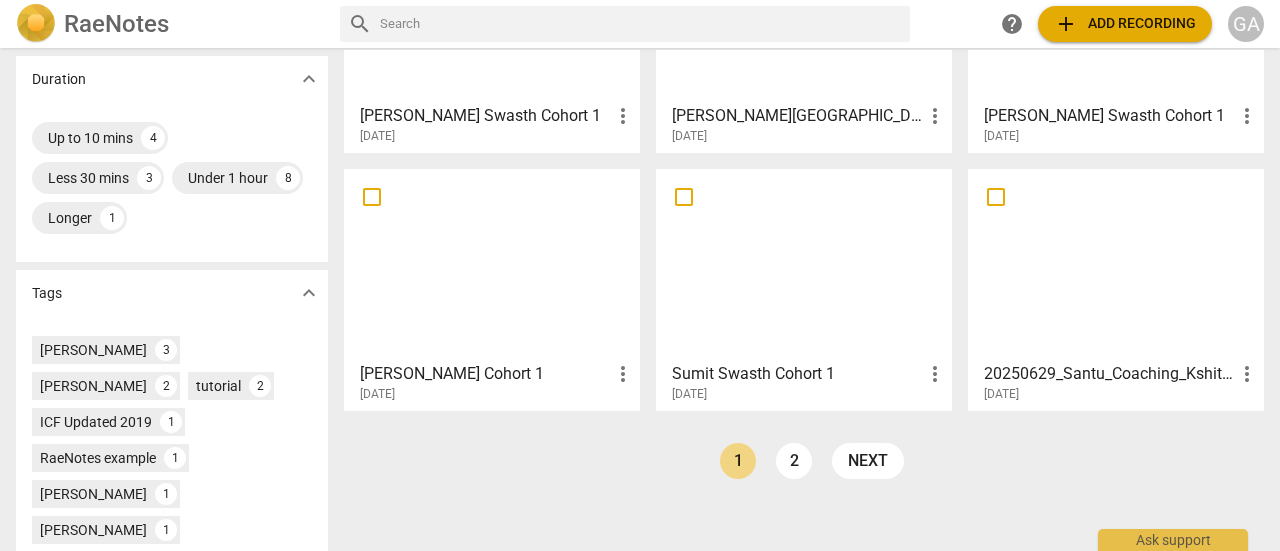 scroll, scrollTop: 490, scrollLeft: 0, axis: vertical 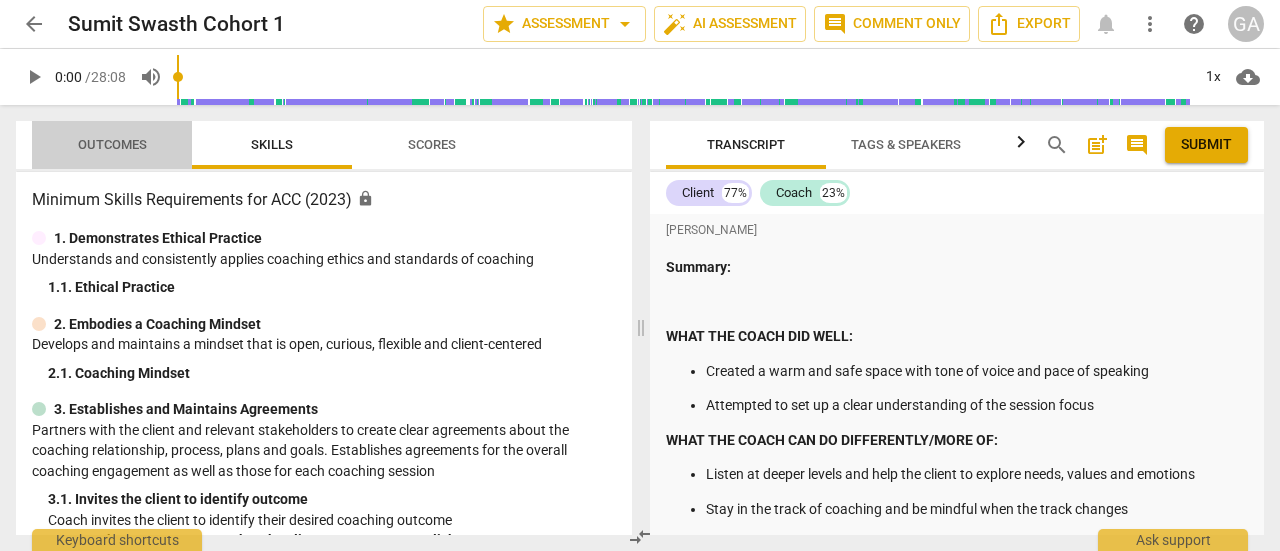 click on "Outcomes" at bounding box center (112, 145) 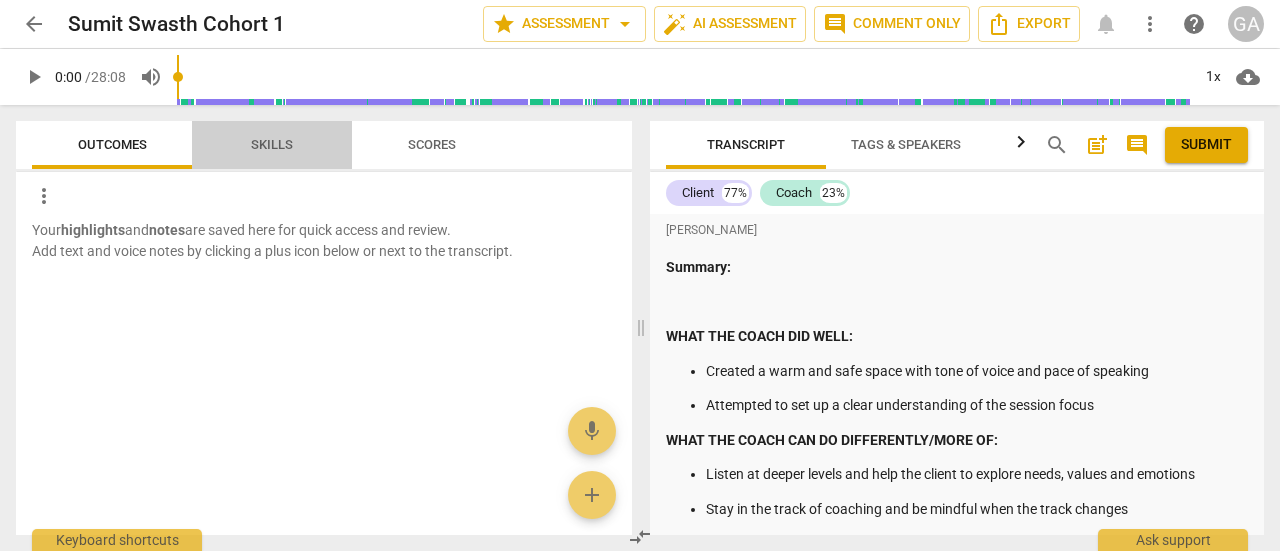 click on "Skills" at bounding box center (272, 145) 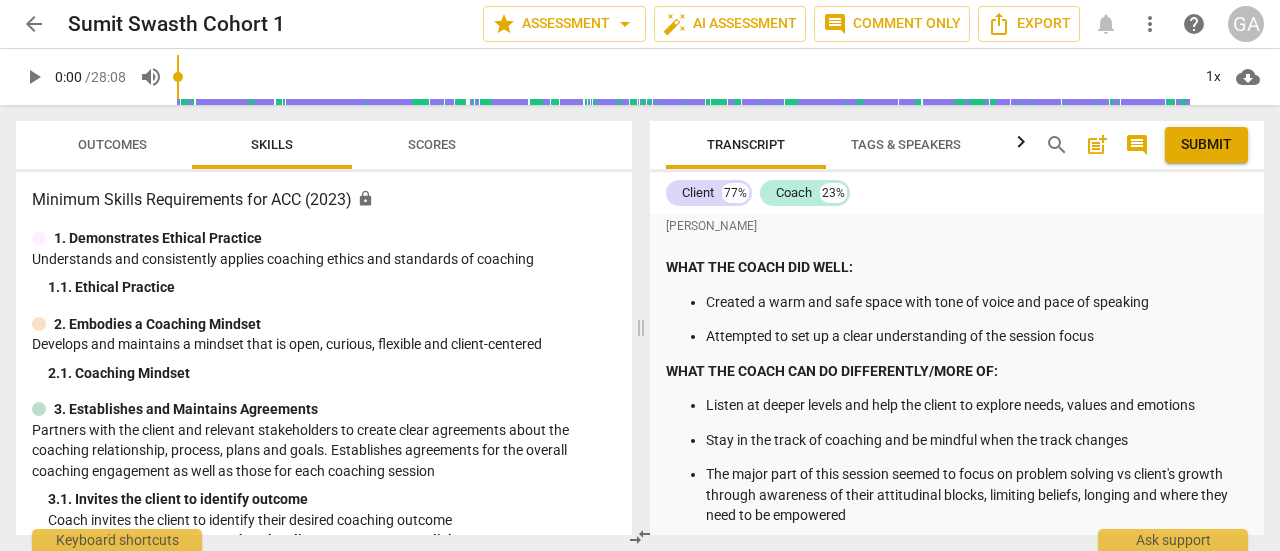 scroll, scrollTop: 68, scrollLeft: 0, axis: vertical 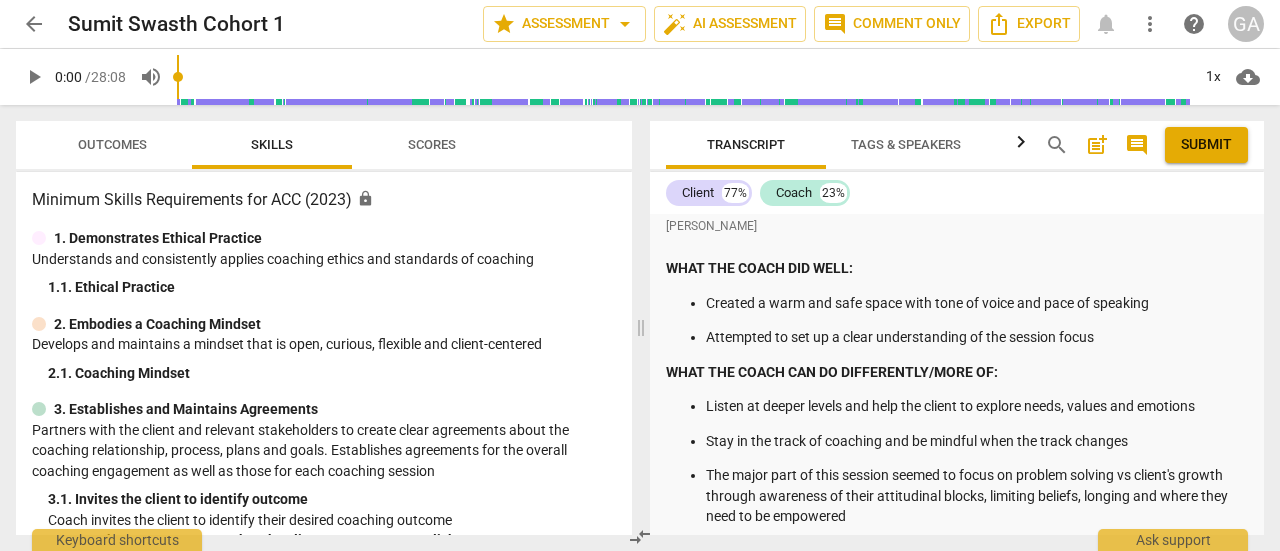 click on "Attempted to set up a clear understanding of the session focus" at bounding box center [977, 337] 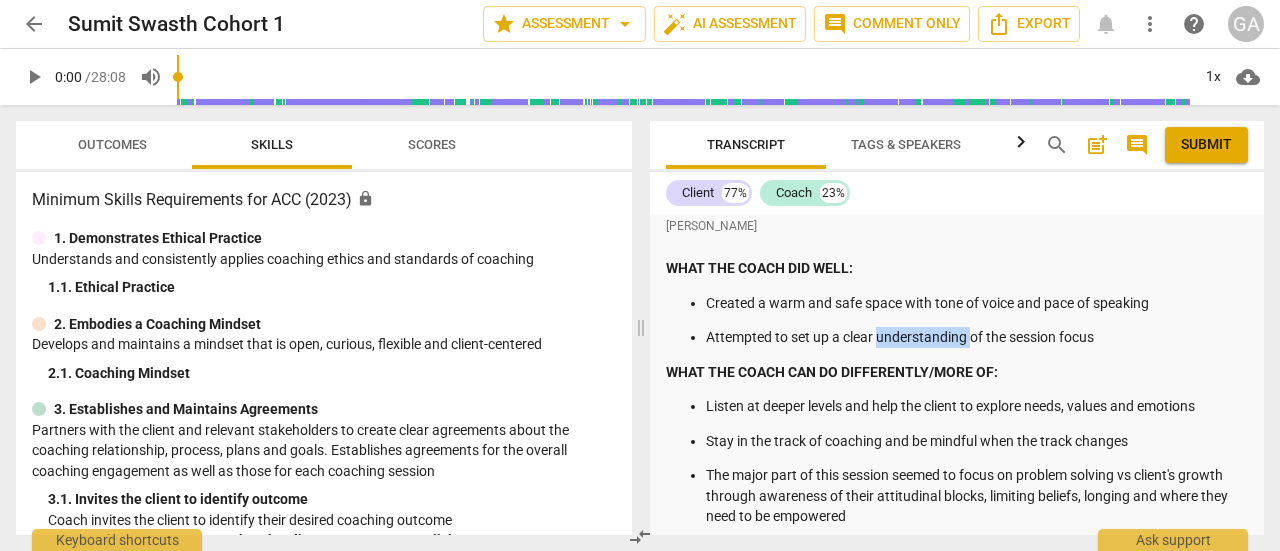 click on "Attempted to set up a clear understanding of the session focus" at bounding box center [977, 337] 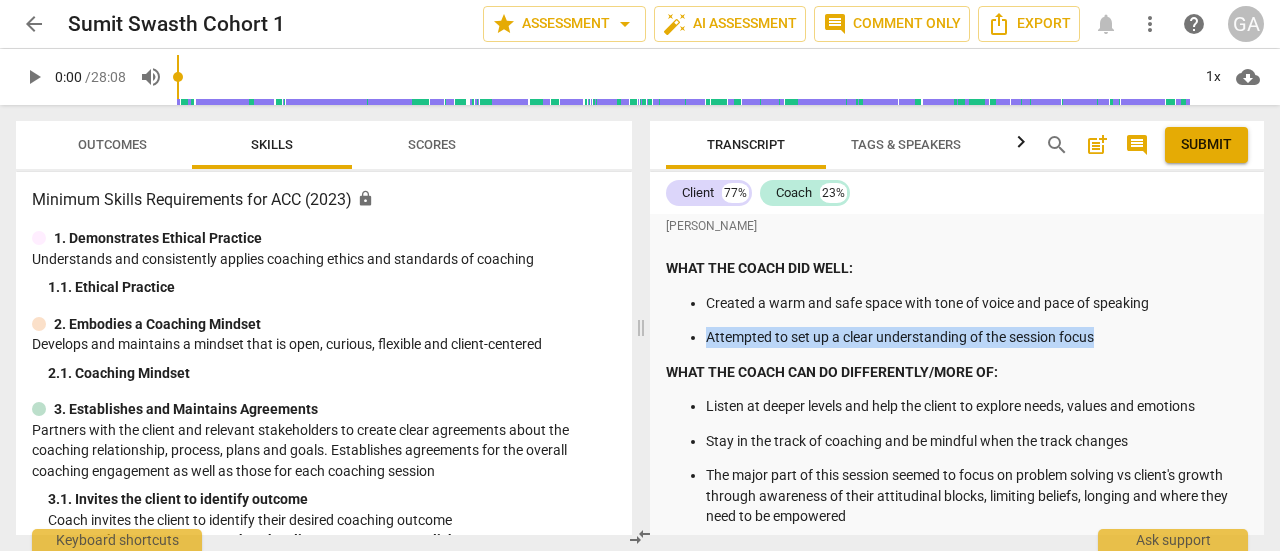 click on "Attempted to set up a clear understanding of the session focus" at bounding box center [977, 337] 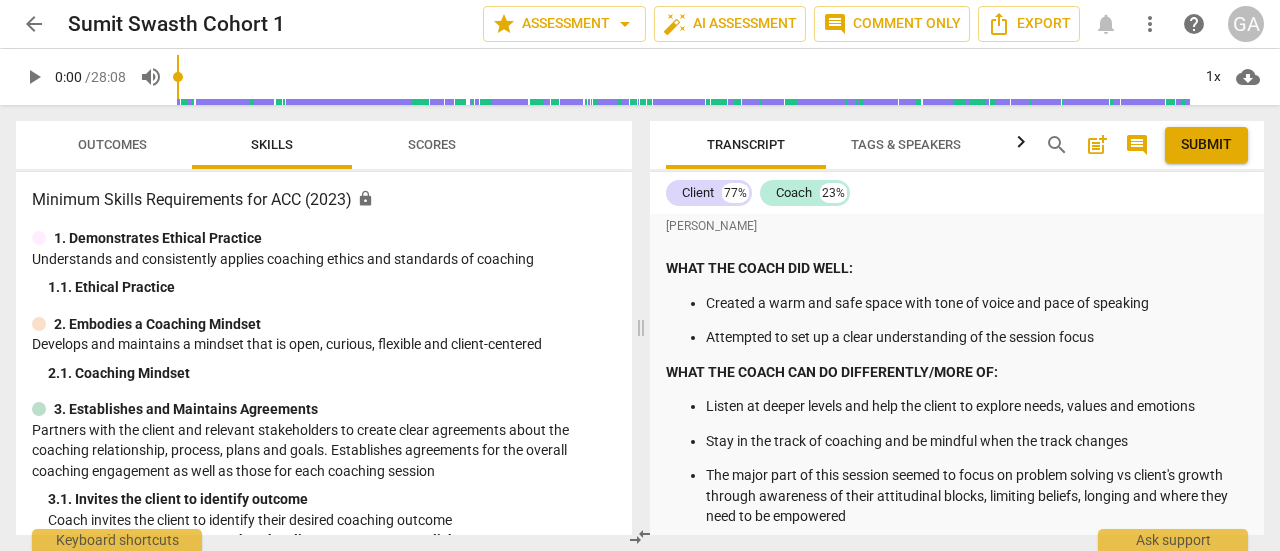 click on "Listen at deeper levels and help the client to explore needs, values and emotions" at bounding box center [977, 406] 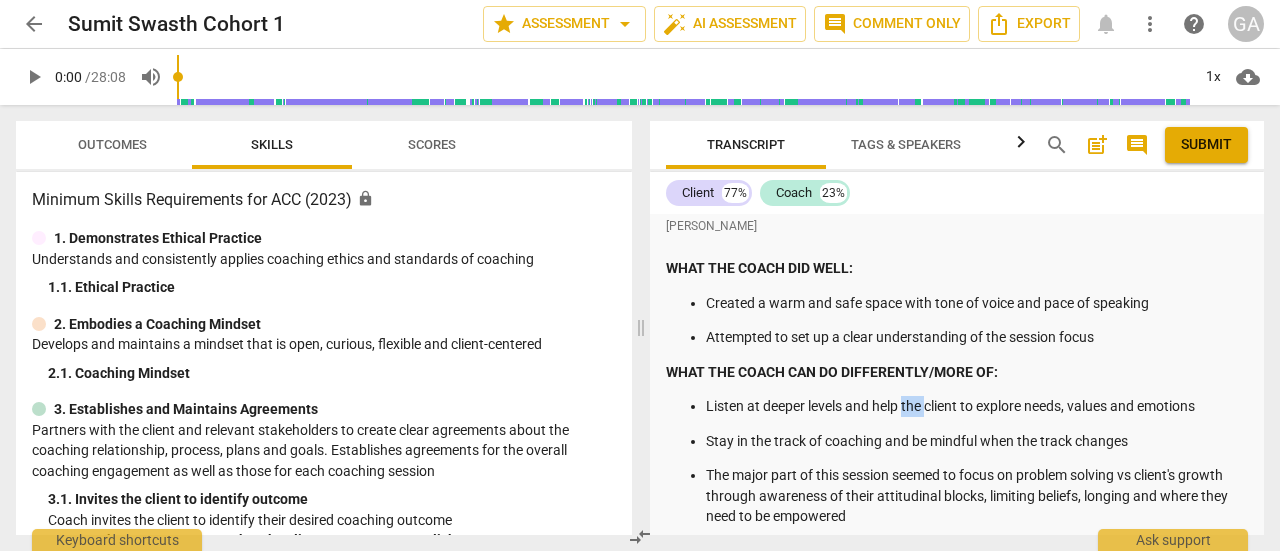 click on "Listen at deeper levels and help the client to explore needs, values and emotions" at bounding box center [977, 406] 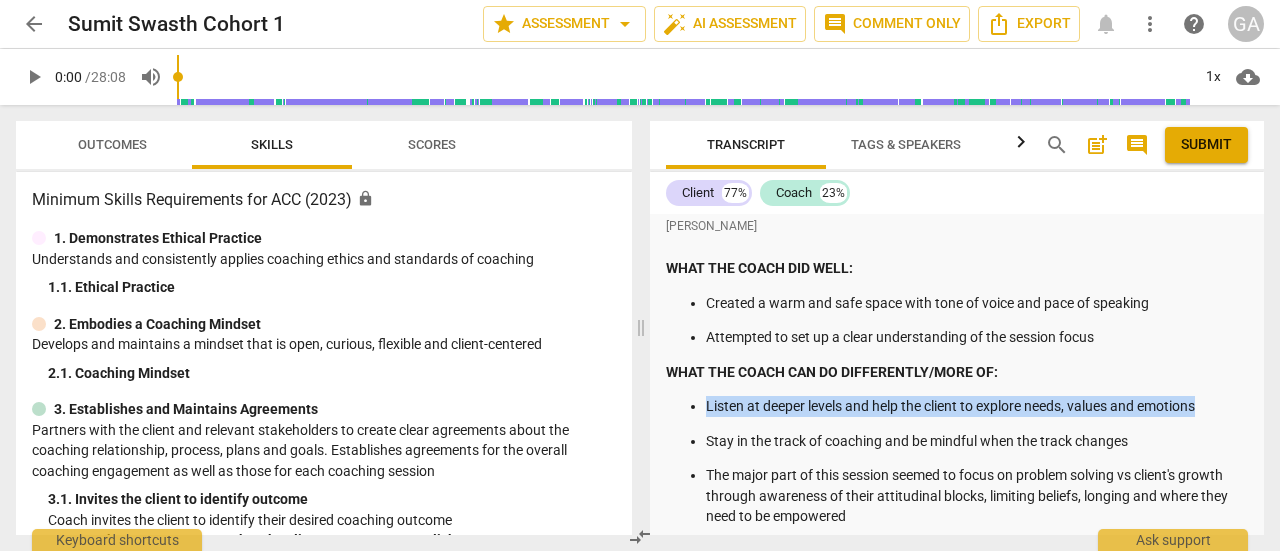 click on "Listen at deeper levels and help the client to explore needs, values and emotions" at bounding box center [977, 406] 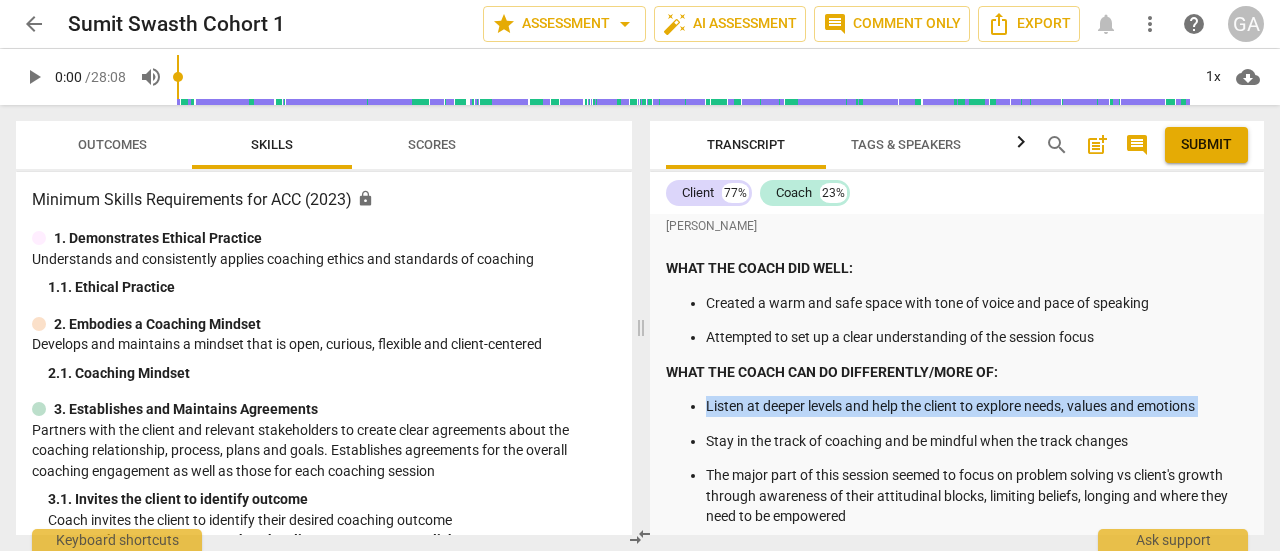 click on "Listen at deeper levels and help the client to explore needs, values and emotions" at bounding box center (977, 406) 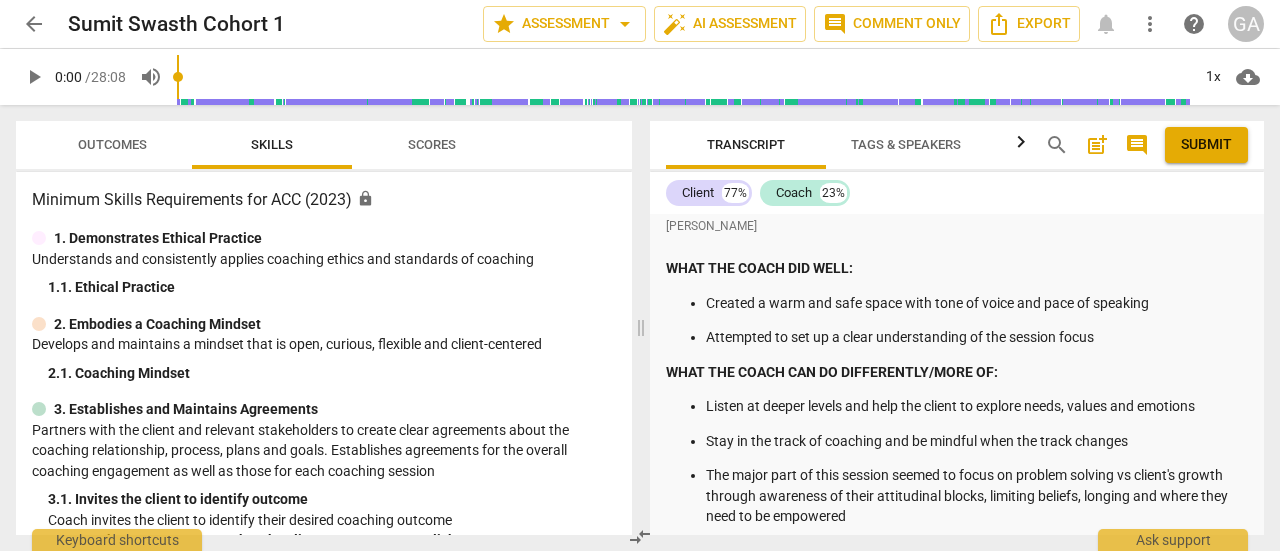 click on "Stay in the track of coaching and be mindful when the track changes" at bounding box center (977, 441) 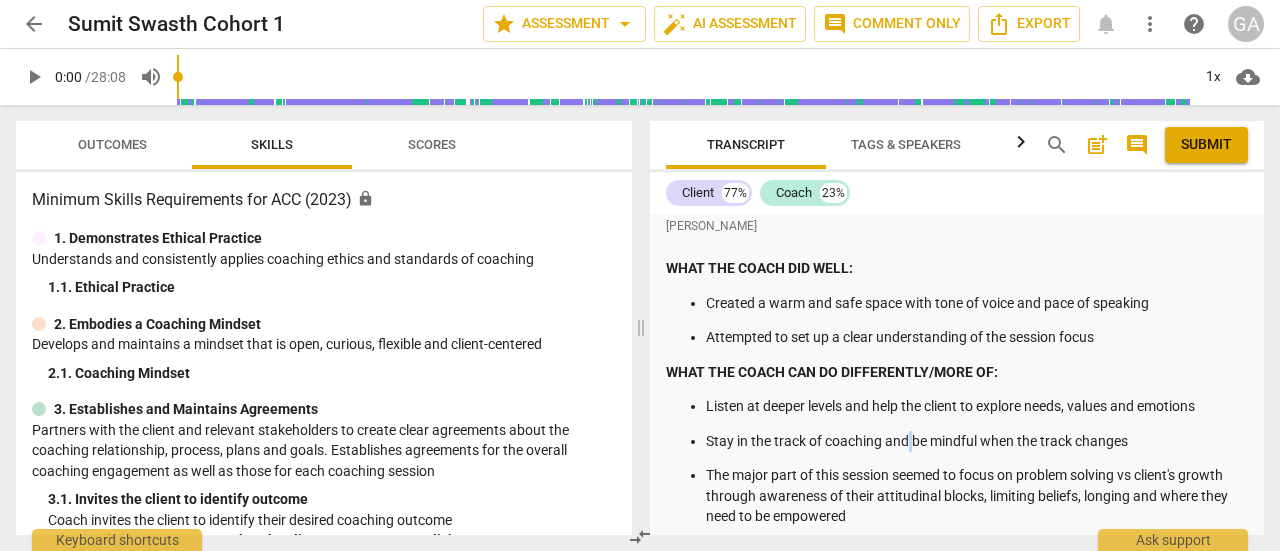 click on "Stay in the track of coaching and be mindful when the track changes" at bounding box center (977, 441) 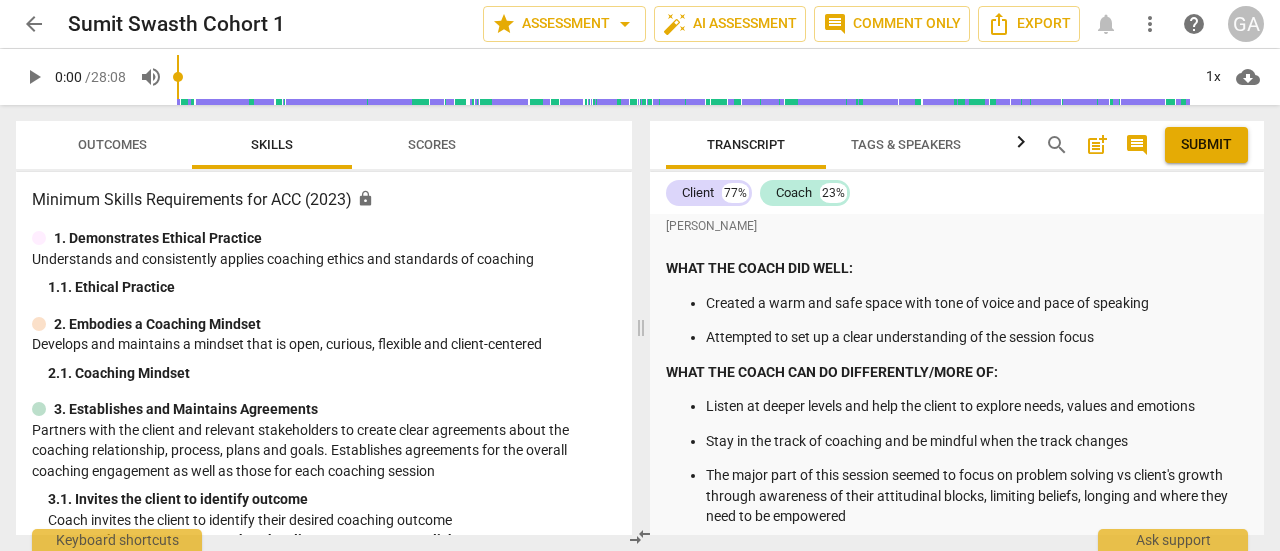 click on "The major part of this session seemed to focus on problem solving vs client's growth through awareness of their attitudinal blocks, limiting beliefs, longing and where they need to be empowered" at bounding box center (977, 496) 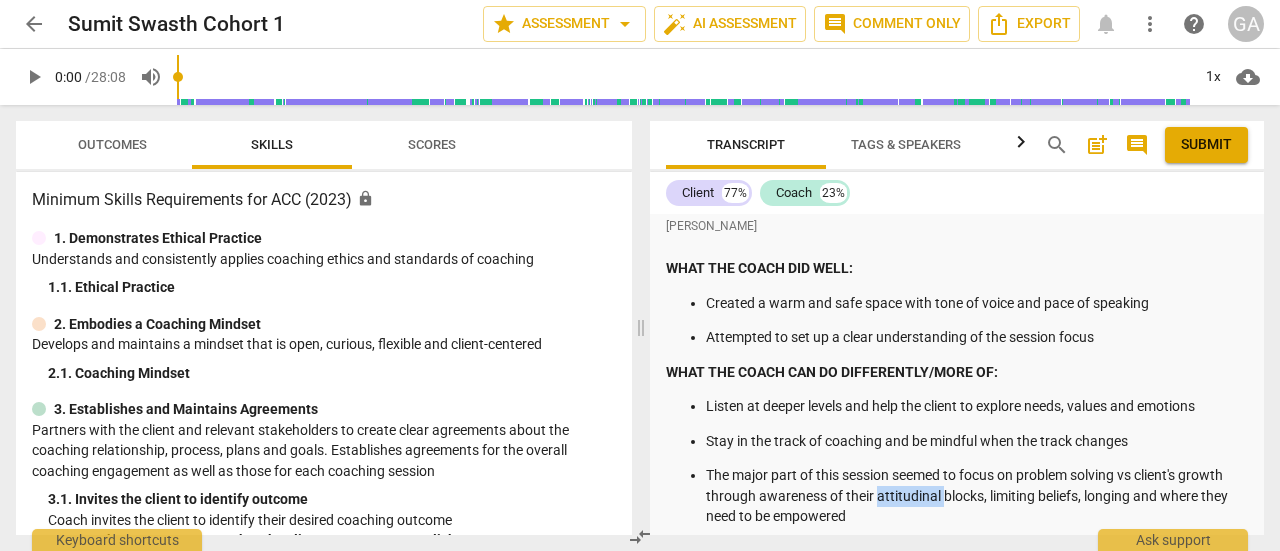 click on "The major part of this session seemed to focus on problem solving vs client's growth through awareness of their attitudinal blocks, limiting beliefs, longing and where they need to be empowered" at bounding box center (977, 496) 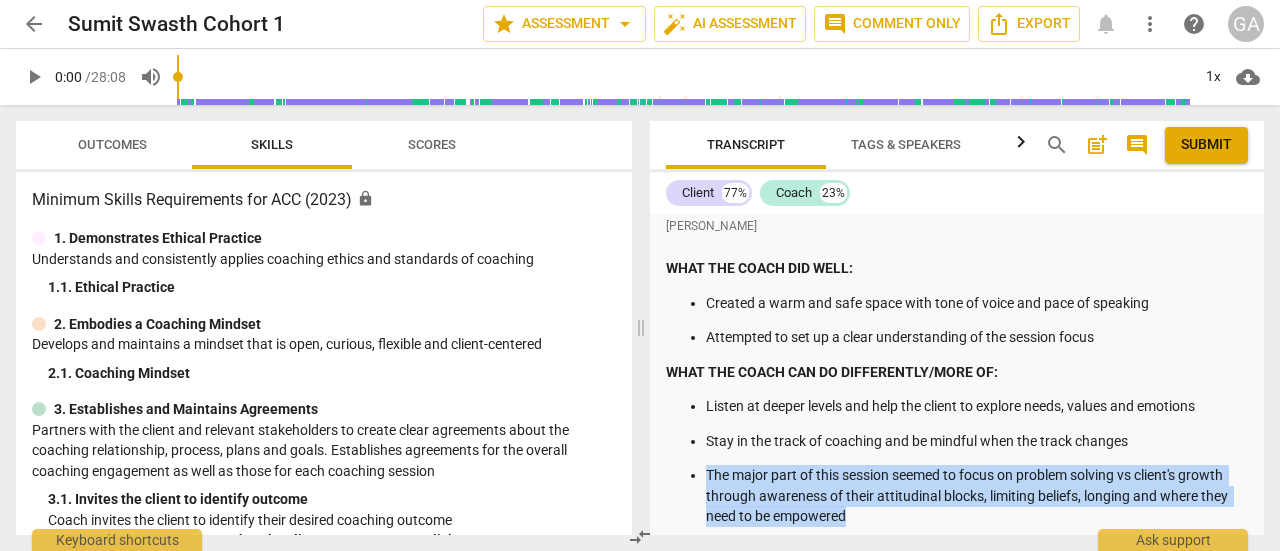 click on "The major part of this session seemed to focus on problem solving vs client's growth through awareness of their attitudinal blocks, limiting beliefs, longing and where they need to be empowered" at bounding box center (977, 496) 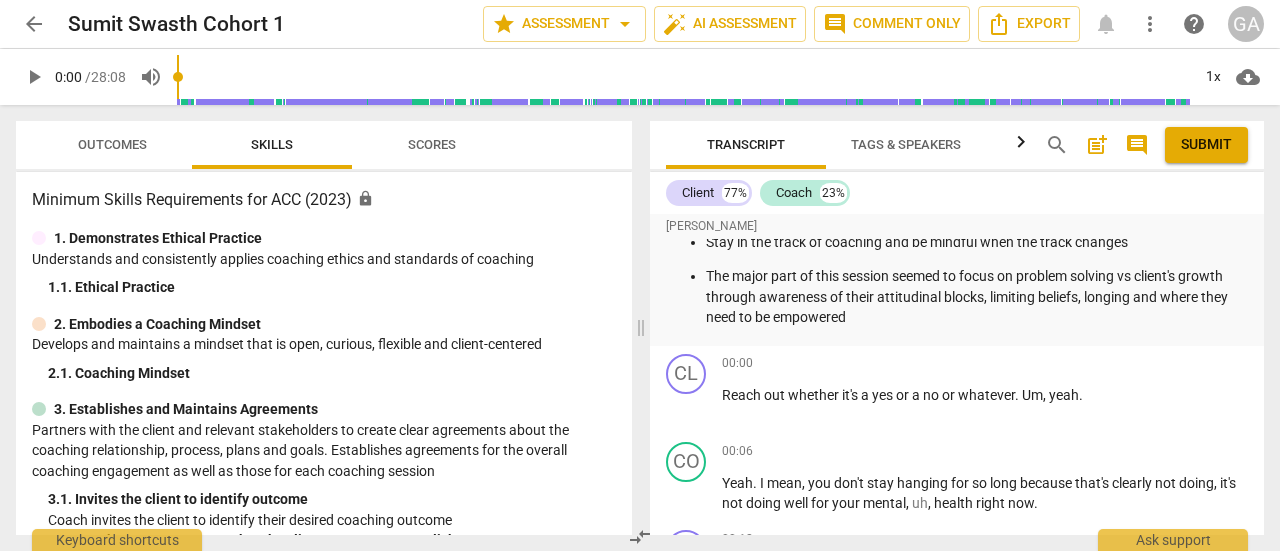 scroll, scrollTop: 267, scrollLeft: 0, axis: vertical 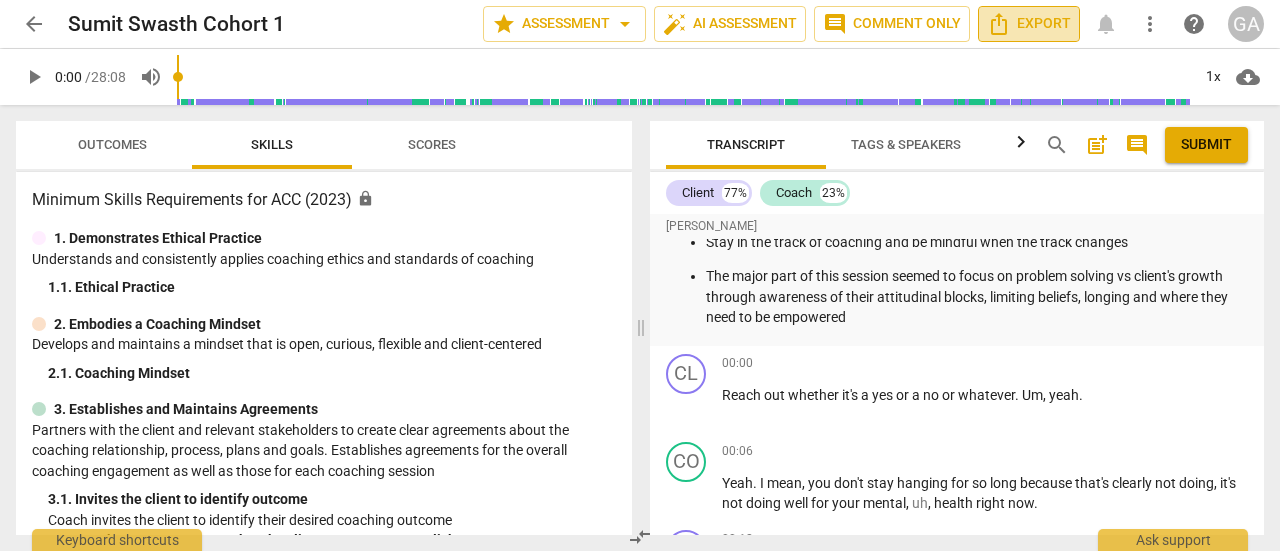 click on "Export" at bounding box center (1029, 24) 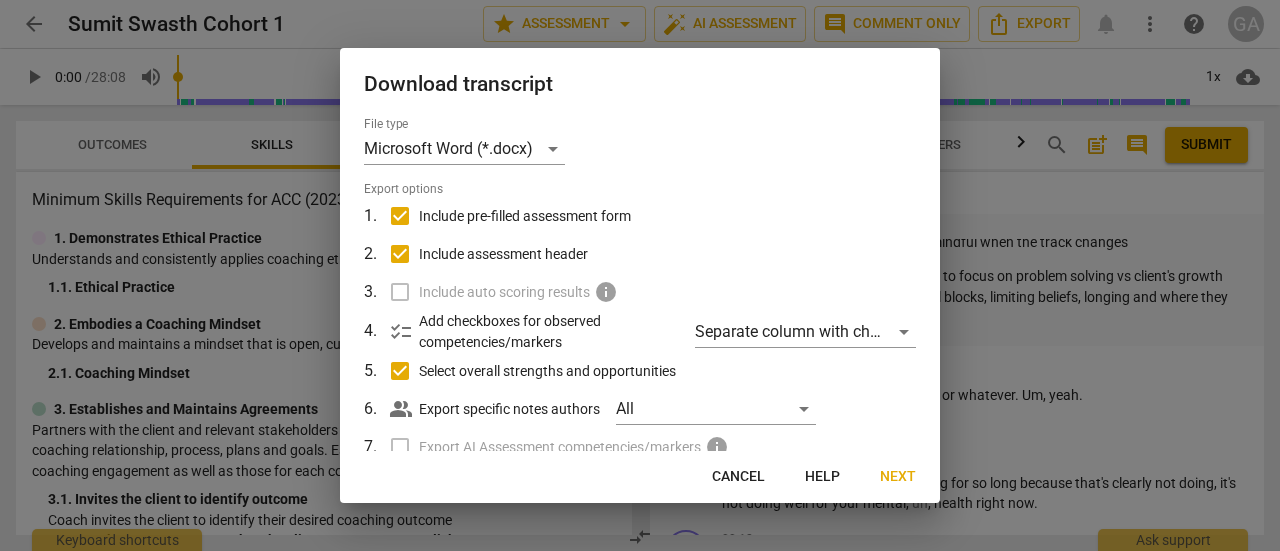 click on "Next" at bounding box center (898, 477) 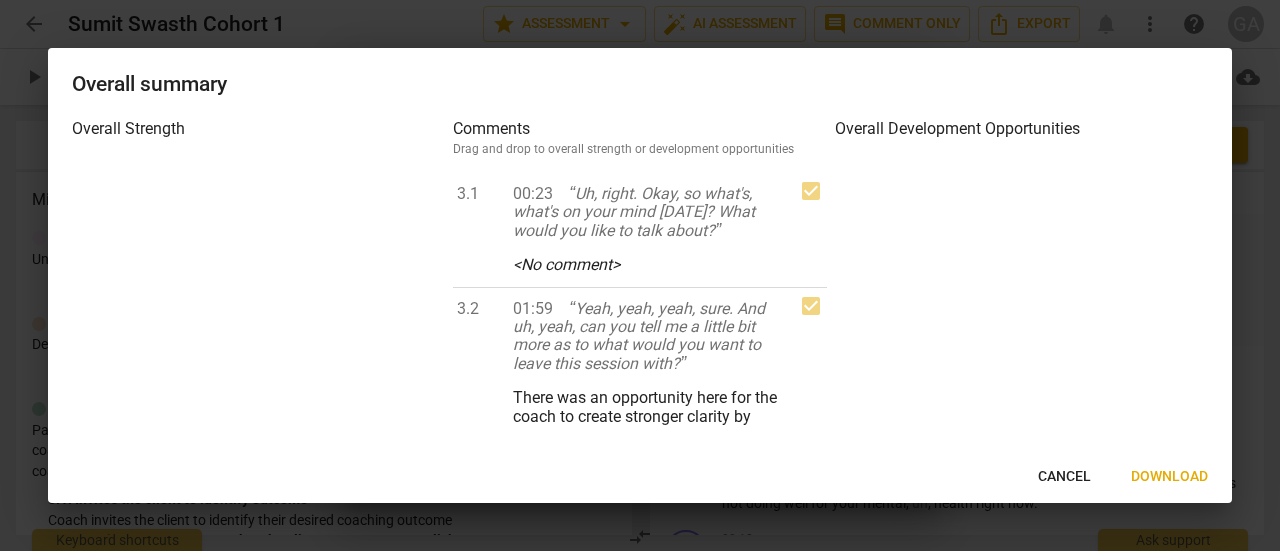 click on "Download" at bounding box center (1169, 477) 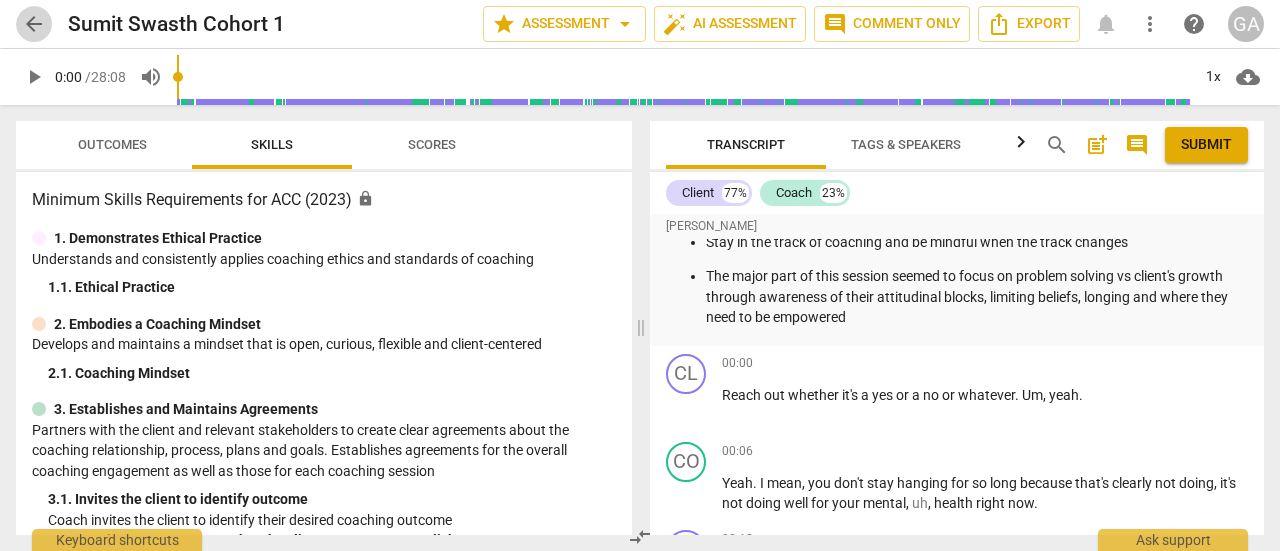 click on "arrow_back" at bounding box center (34, 24) 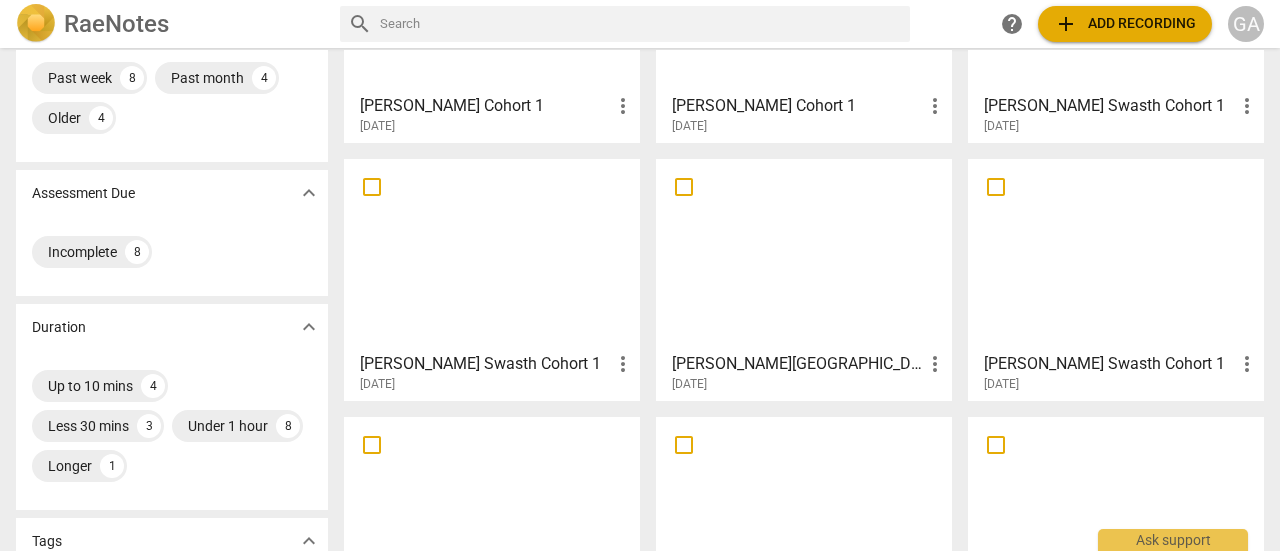 scroll, scrollTop: 314, scrollLeft: 0, axis: vertical 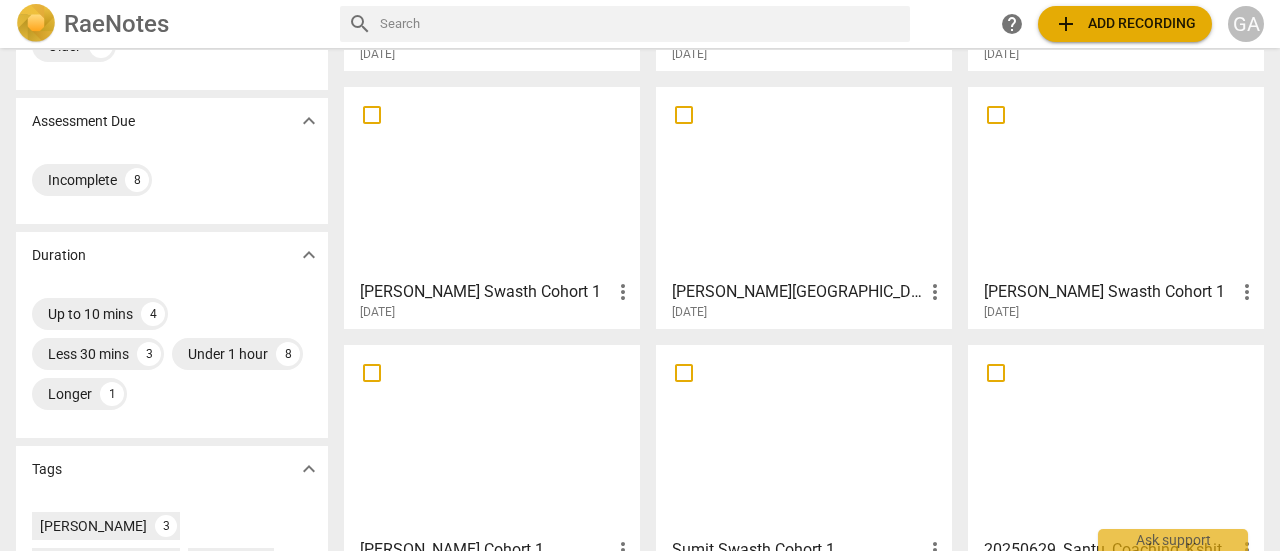 click at bounding box center (804, 182) 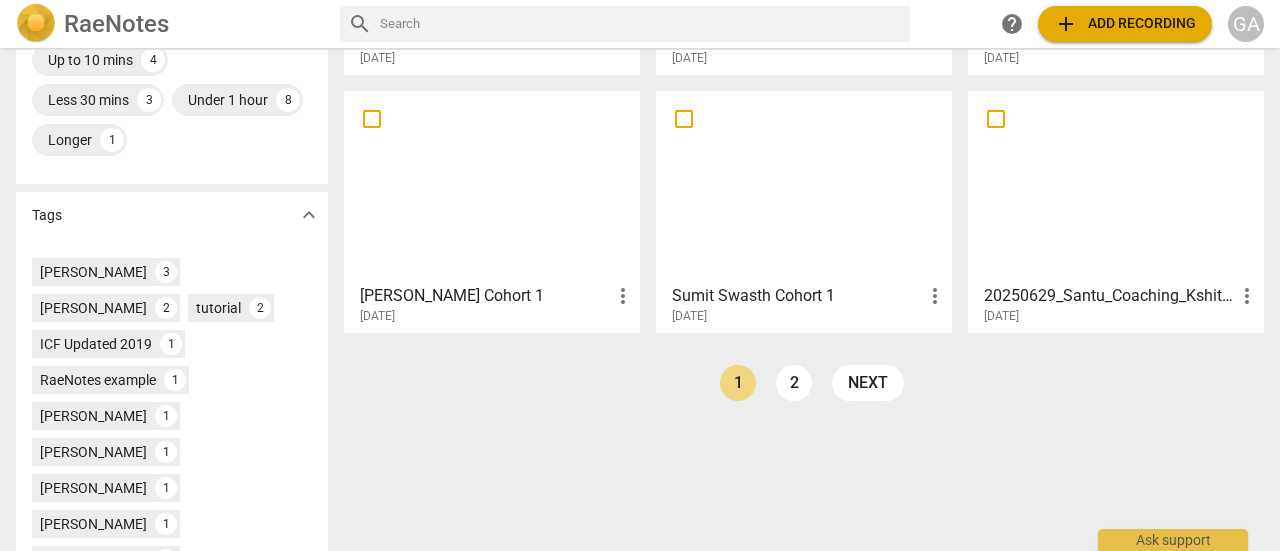 scroll, scrollTop: 566, scrollLeft: 0, axis: vertical 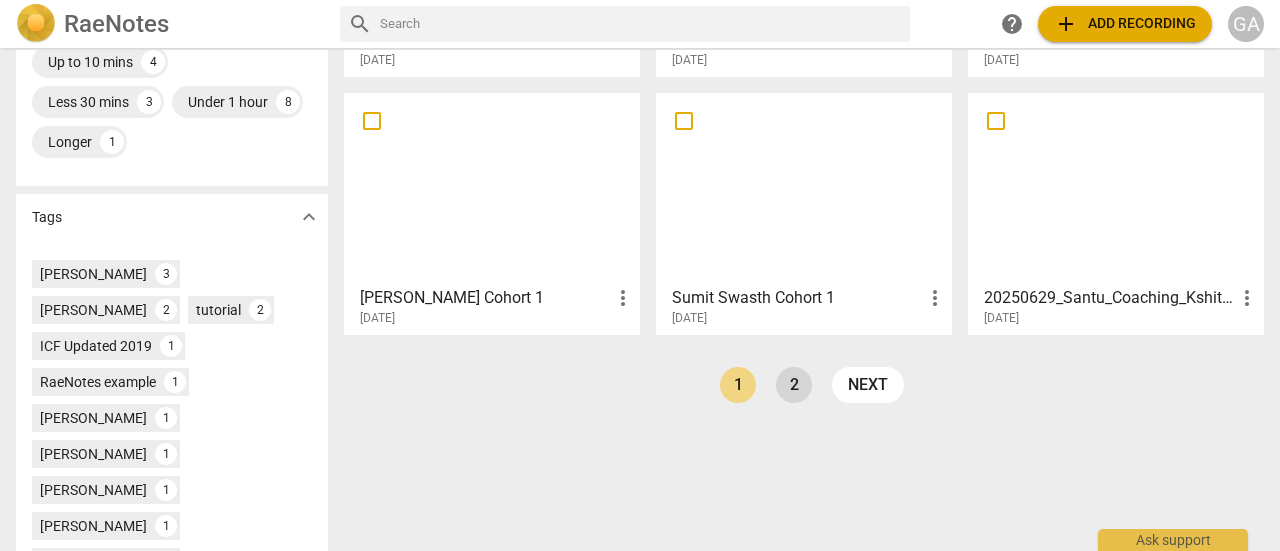 click on "2" at bounding box center [794, 385] 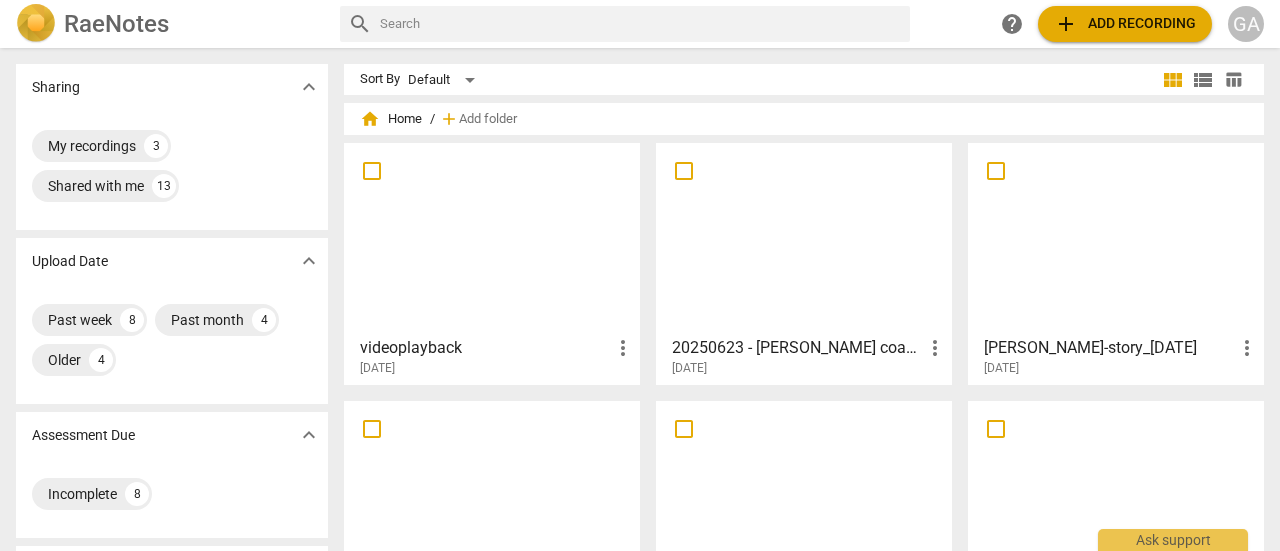 scroll, scrollTop: 551, scrollLeft: 0, axis: vertical 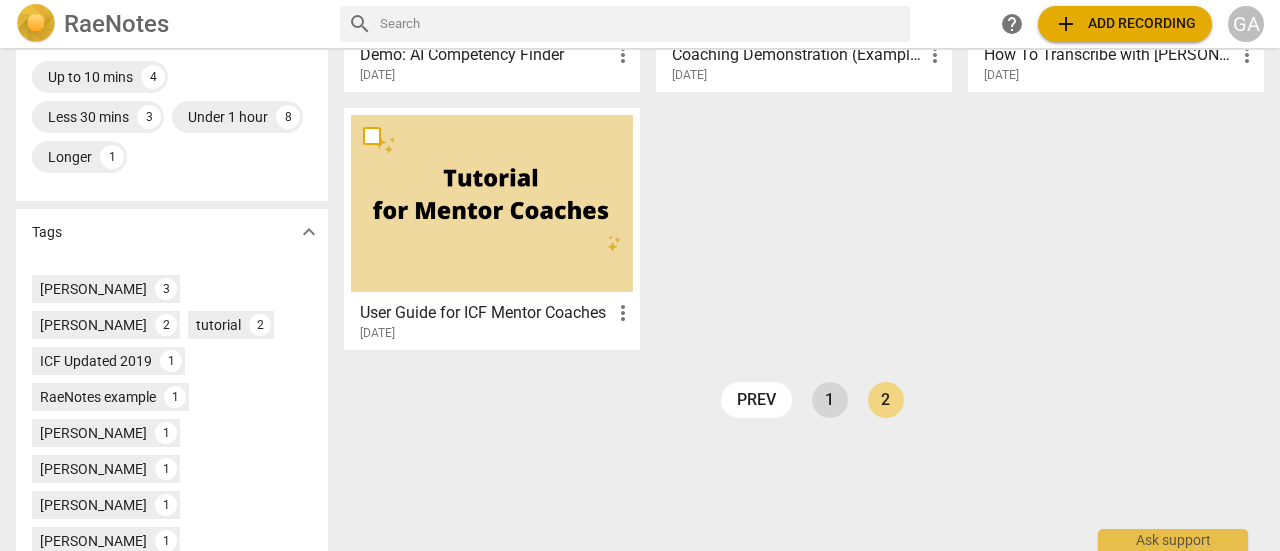 click on "1" at bounding box center (830, 400) 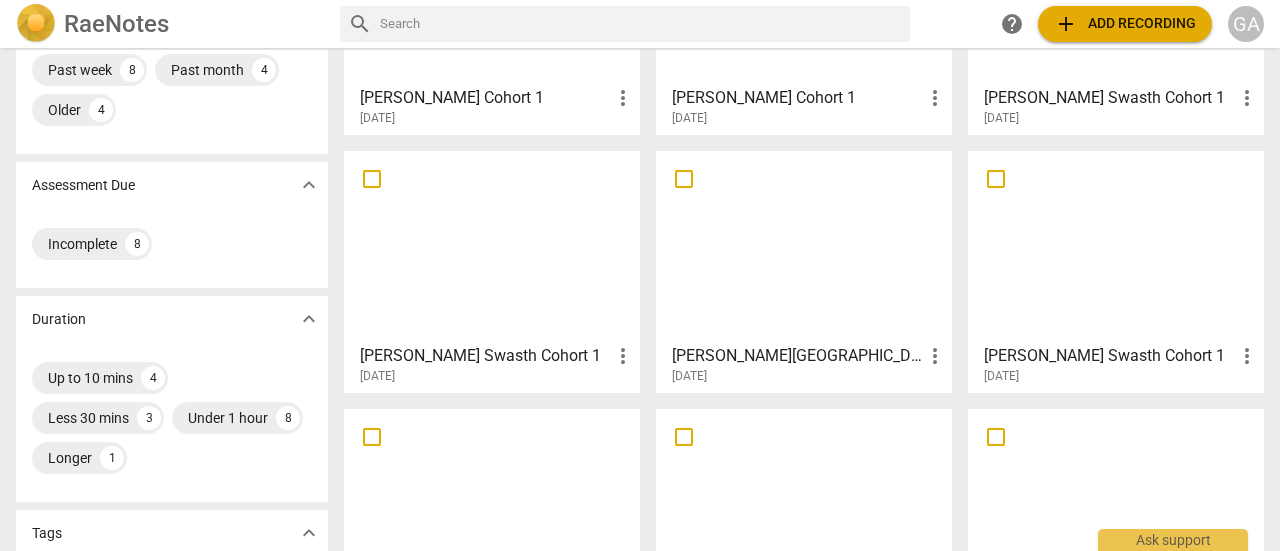 scroll, scrollTop: 250, scrollLeft: 0, axis: vertical 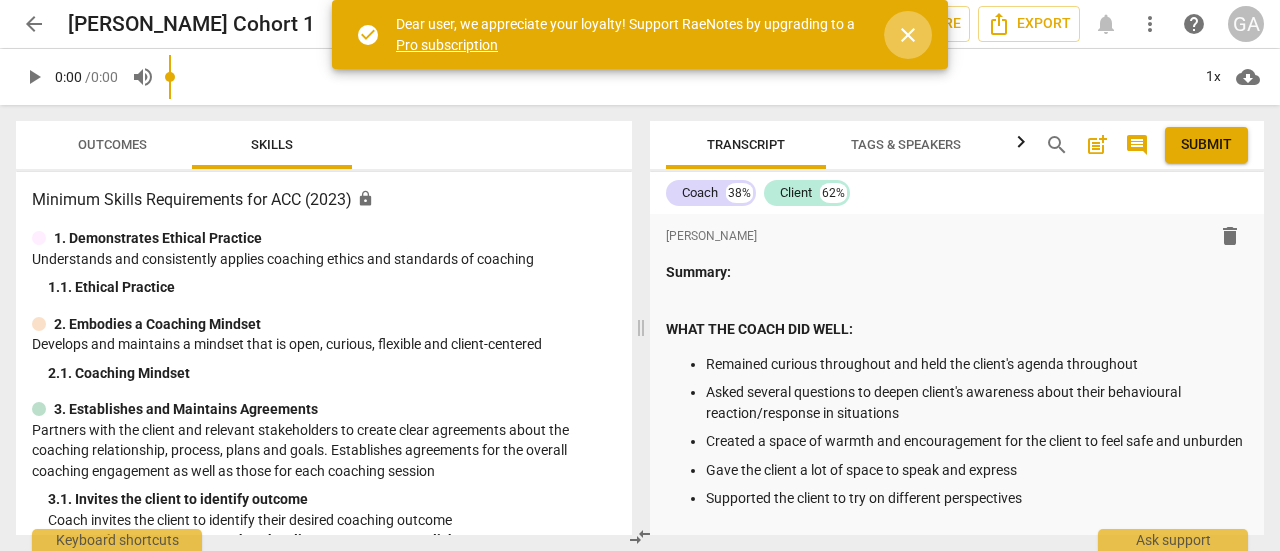 click on "close" at bounding box center [908, 35] 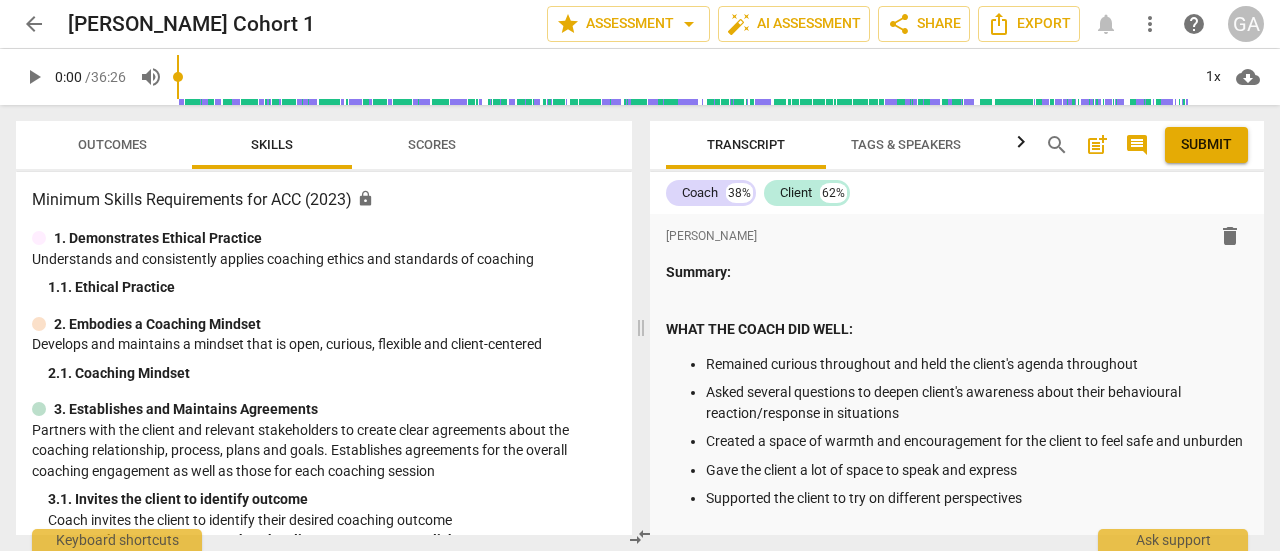 click at bounding box center [683, 77] 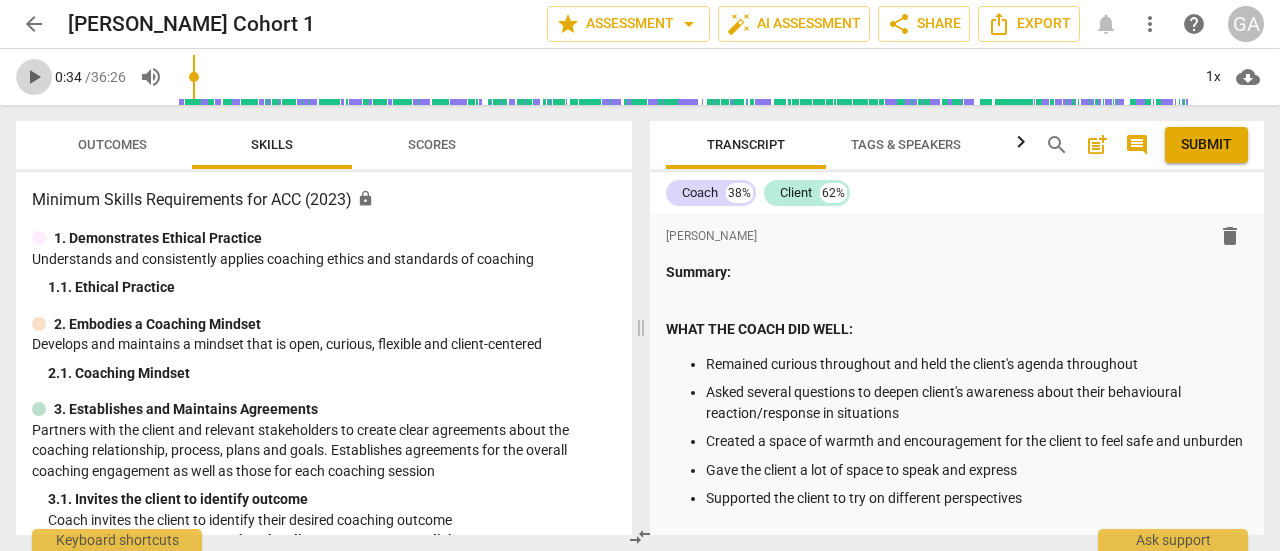 click on "play_arrow" at bounding box center (34, 77) 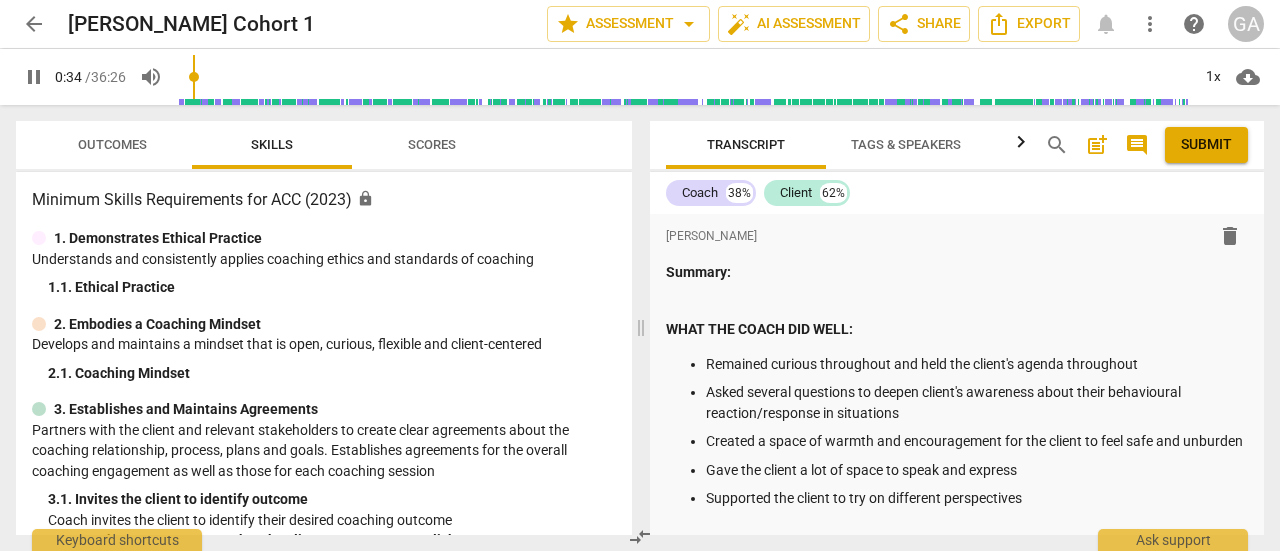 scroll, scrollTop: 677, scrollLeft: 0, axis: vertical 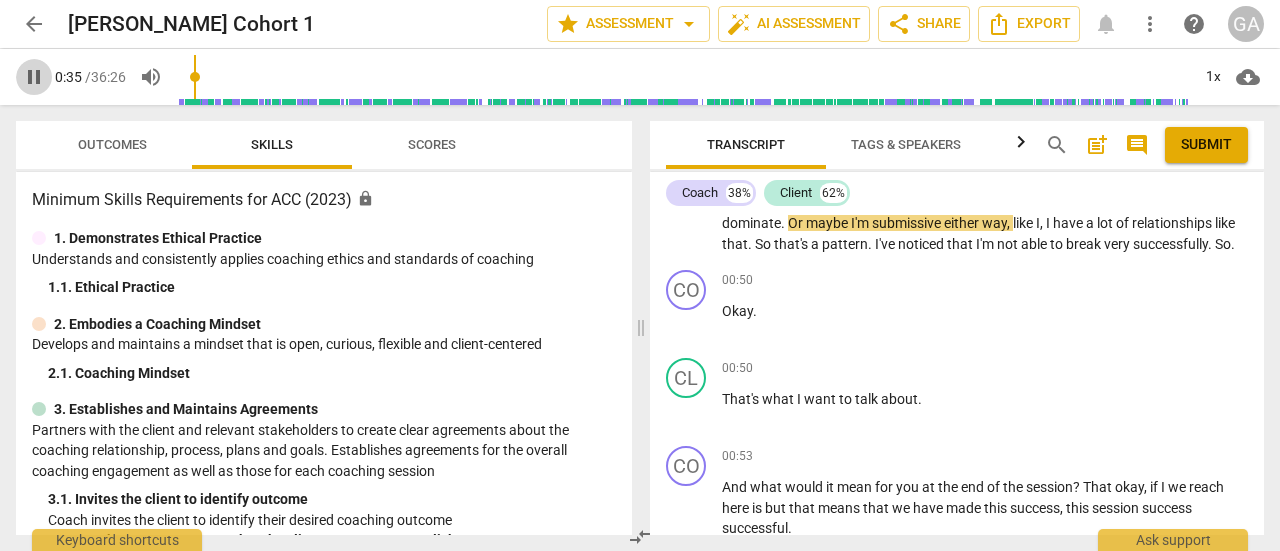 click on "pause" at bounding box center [34, 77] 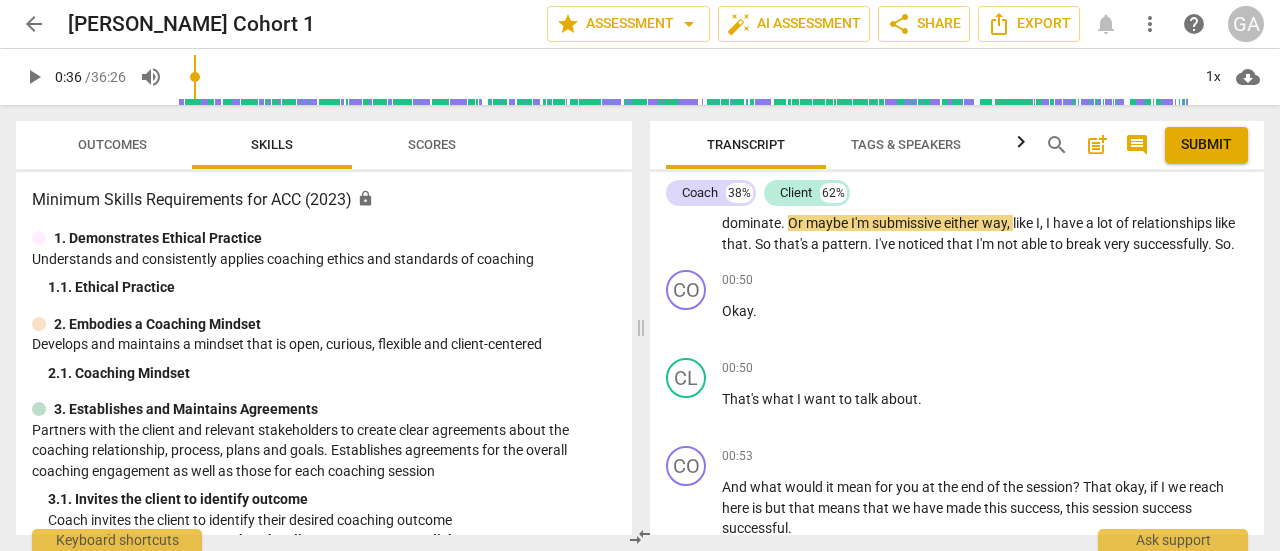 type on "36" 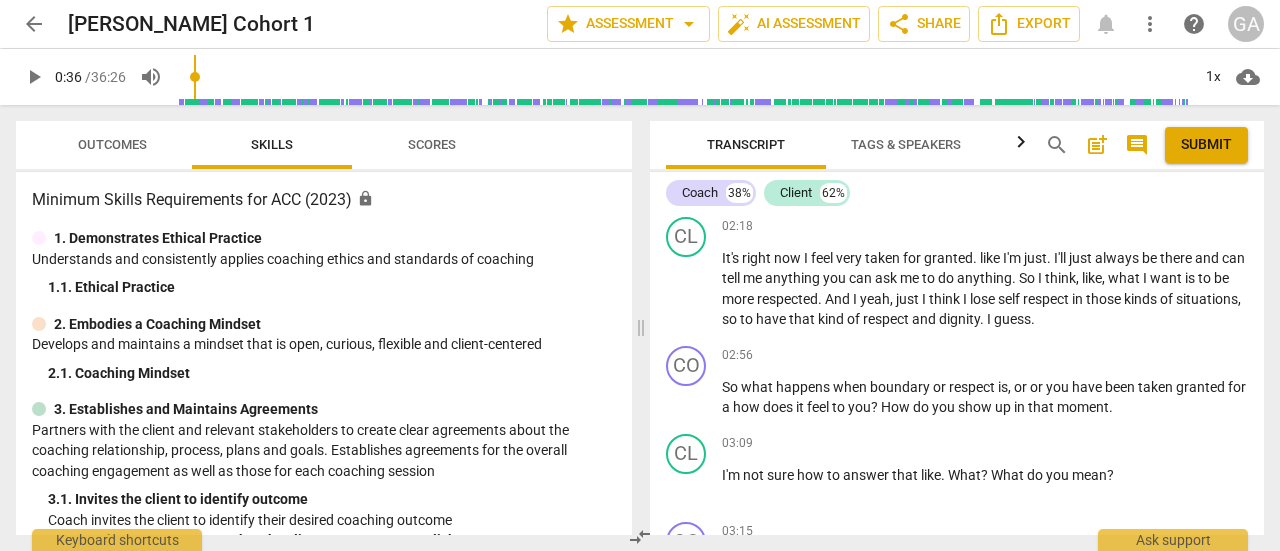 scroll, scrollTop: 1409, scrollLeft: 0, axis: vertical 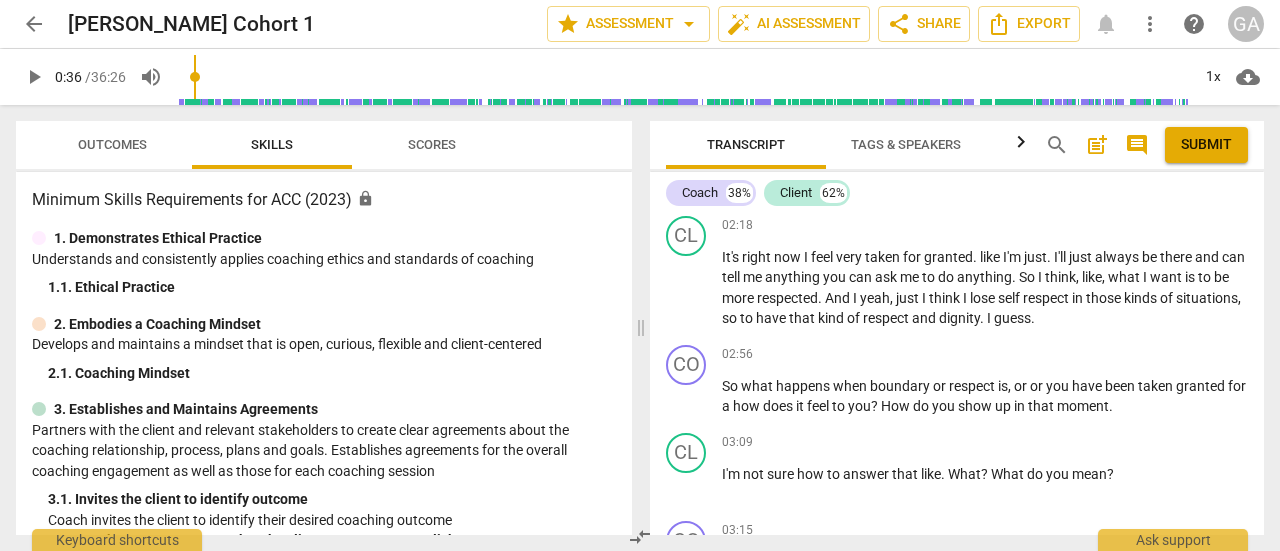 type on "36" 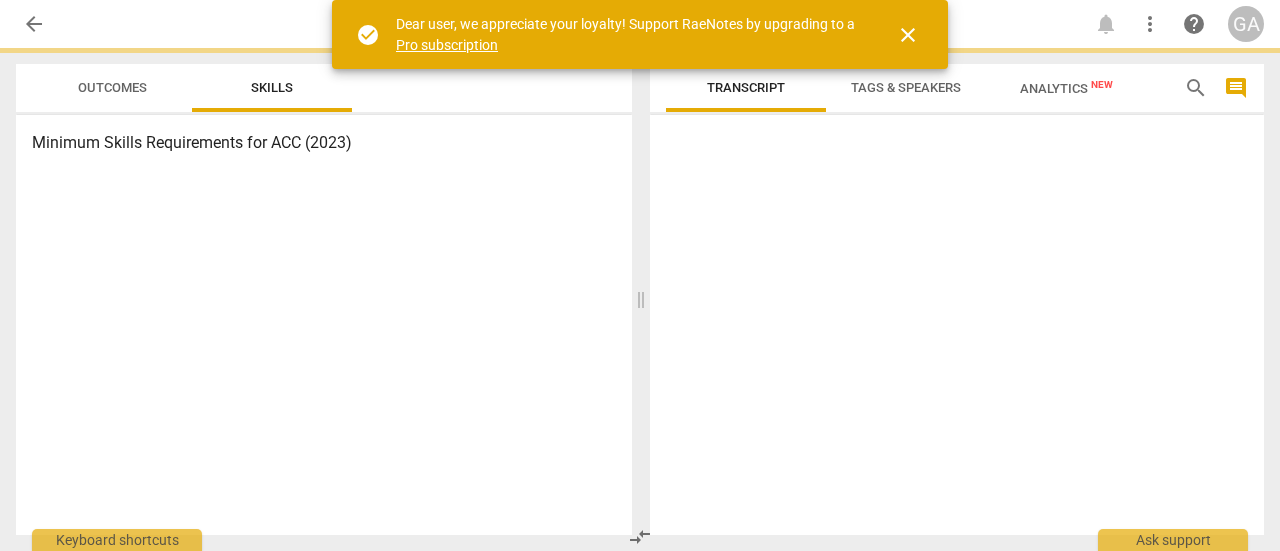 scroll, scrollTop: 0, scrollLeft: 0, axis: both 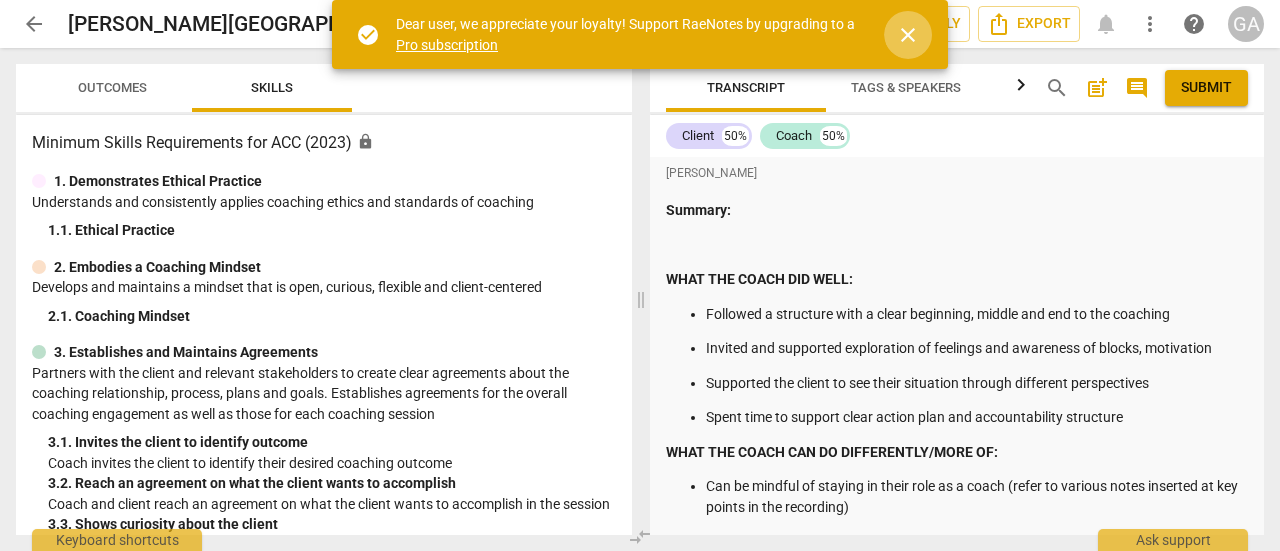 click on "close" at bounding box center [908, 35] 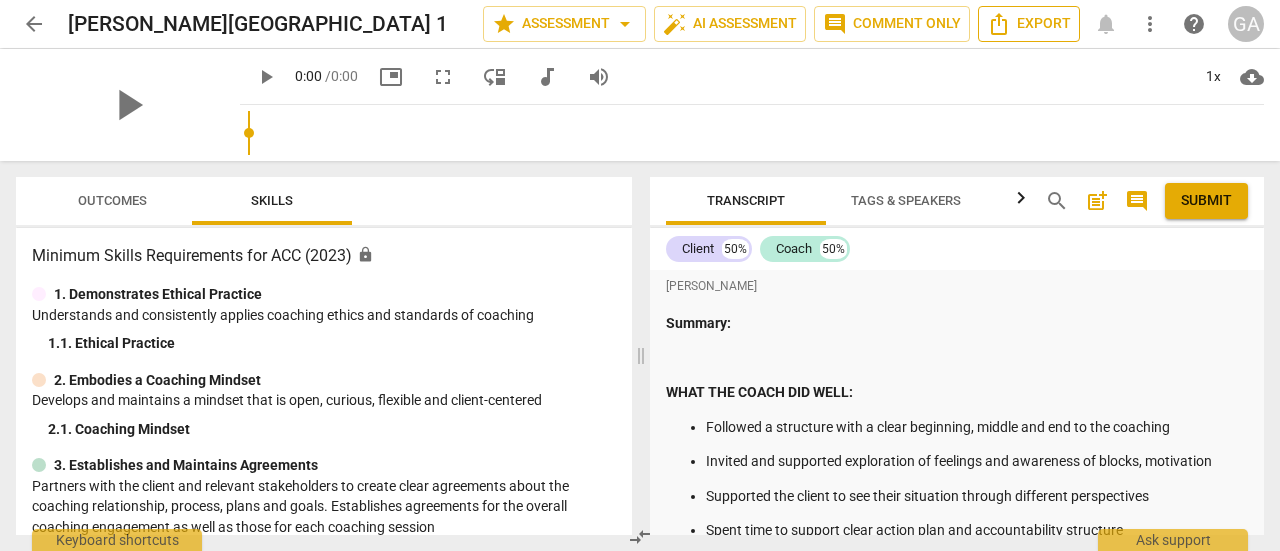 click on "Export" at bounding box center (1029, 24) 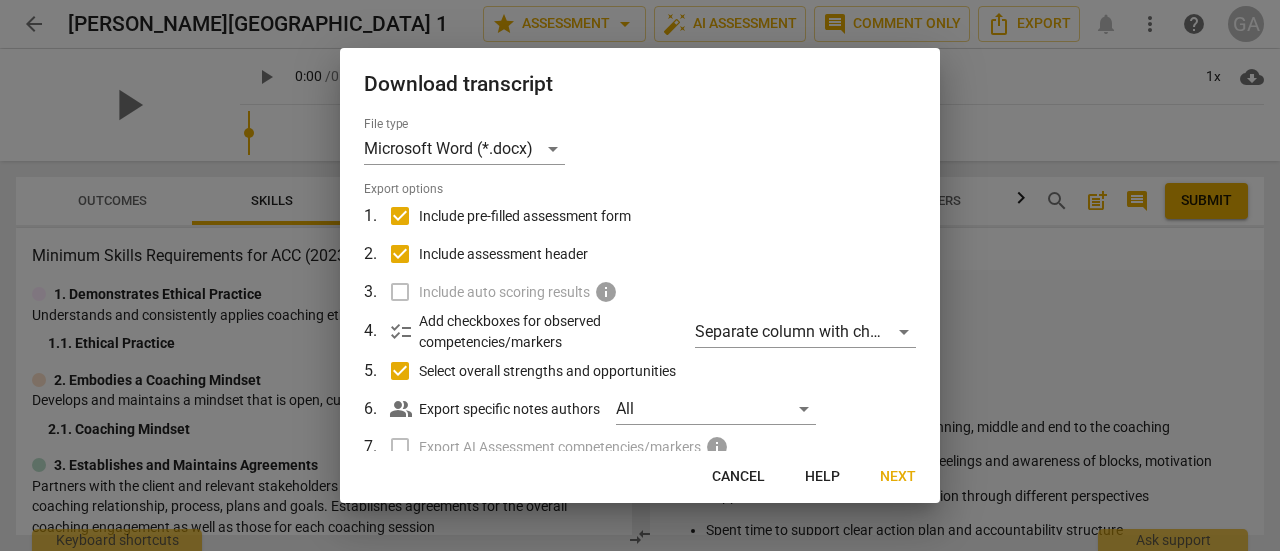 click on "Next" at bounding box center [898, 477] 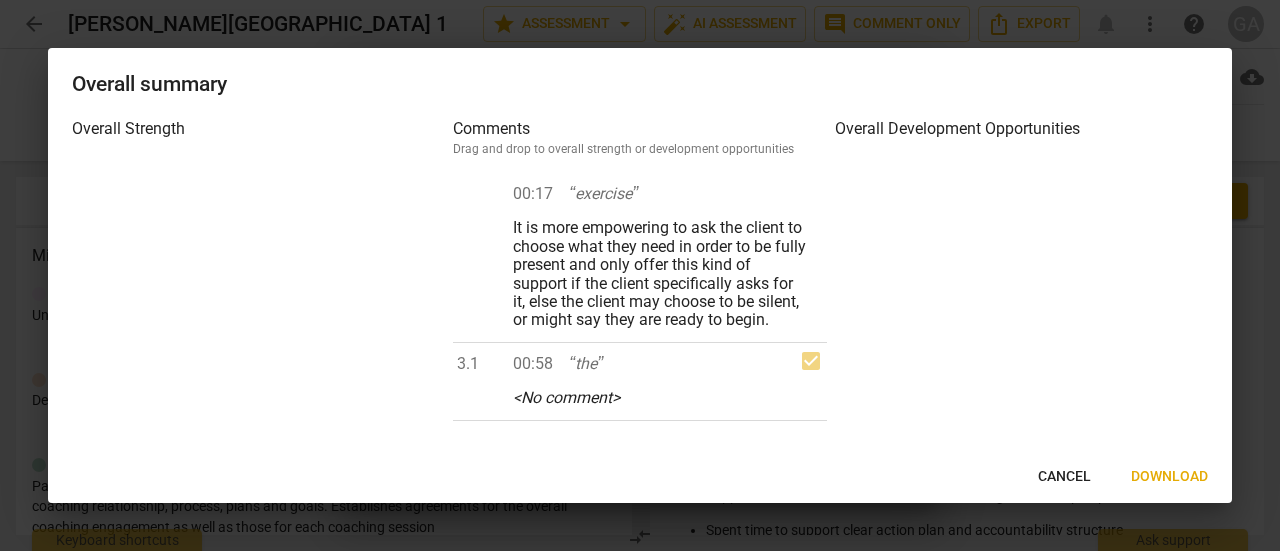 click on "Cancel Download" at bounding box center [640, 477] 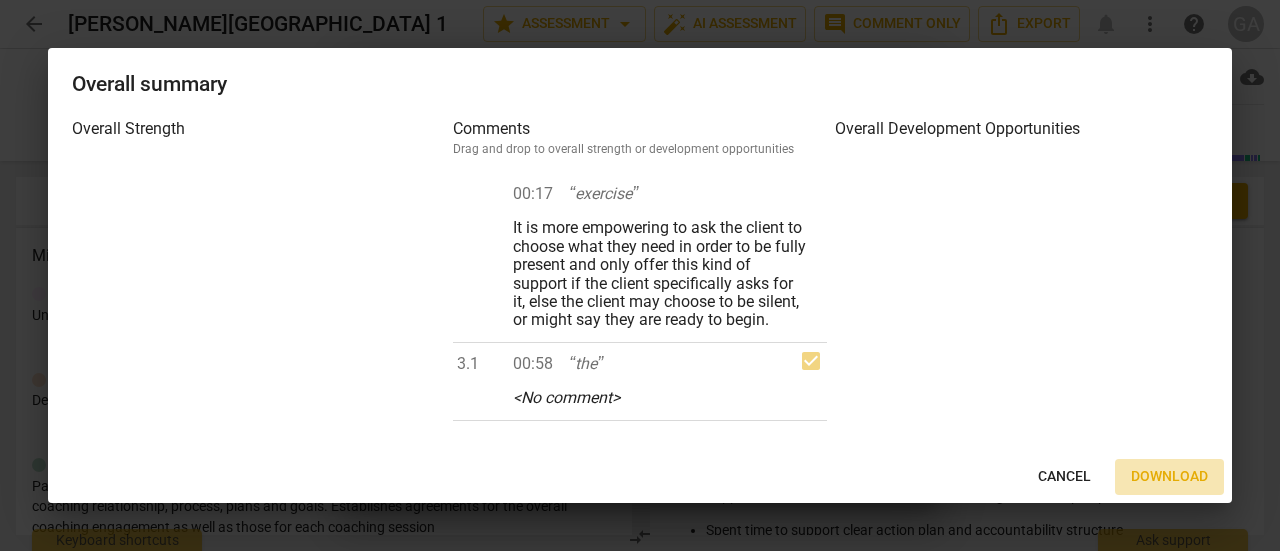 click on "Download" at bounding box center (1169, 477) 